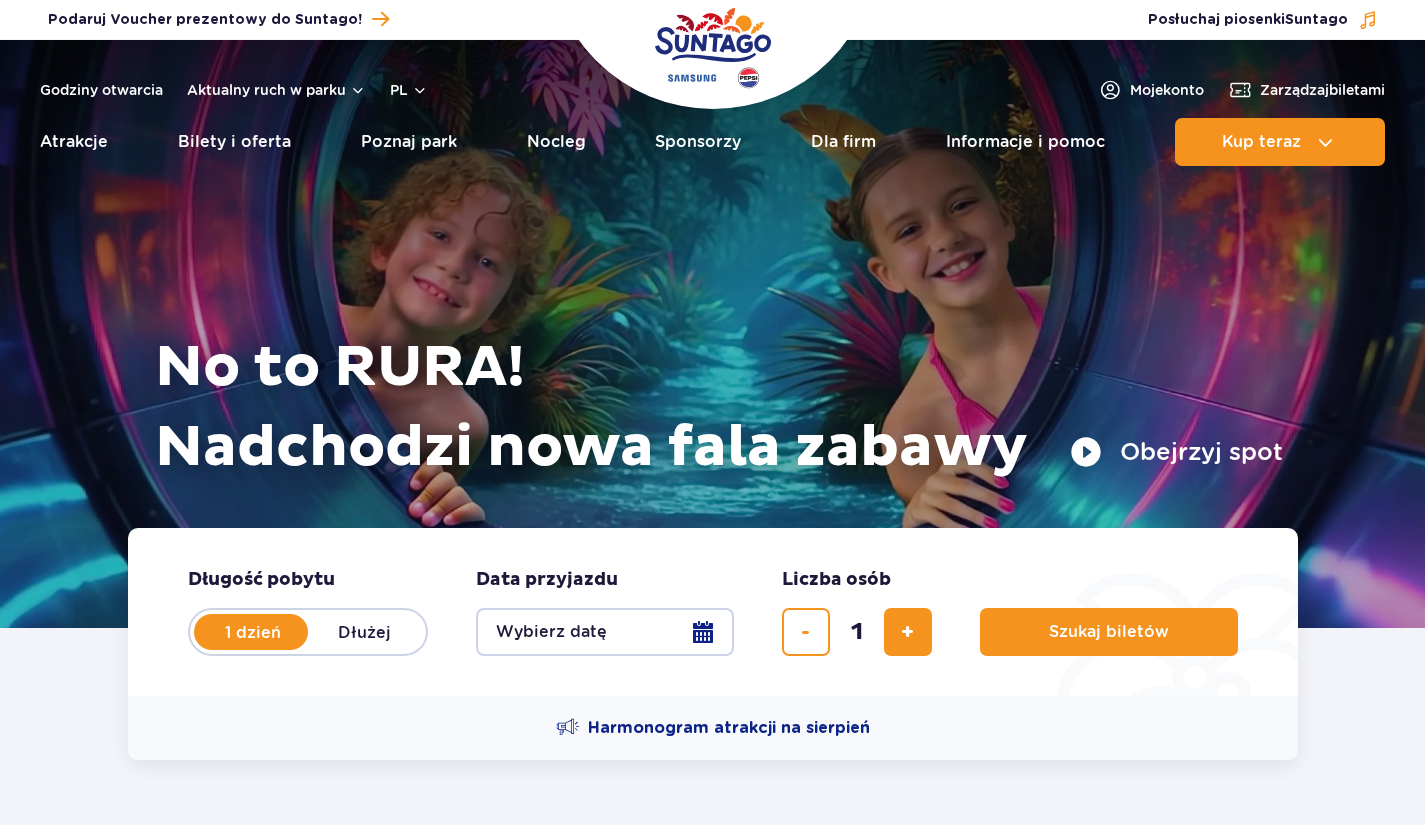 scroll, scrollTop: 0, scrollLeft: 0, axis: both 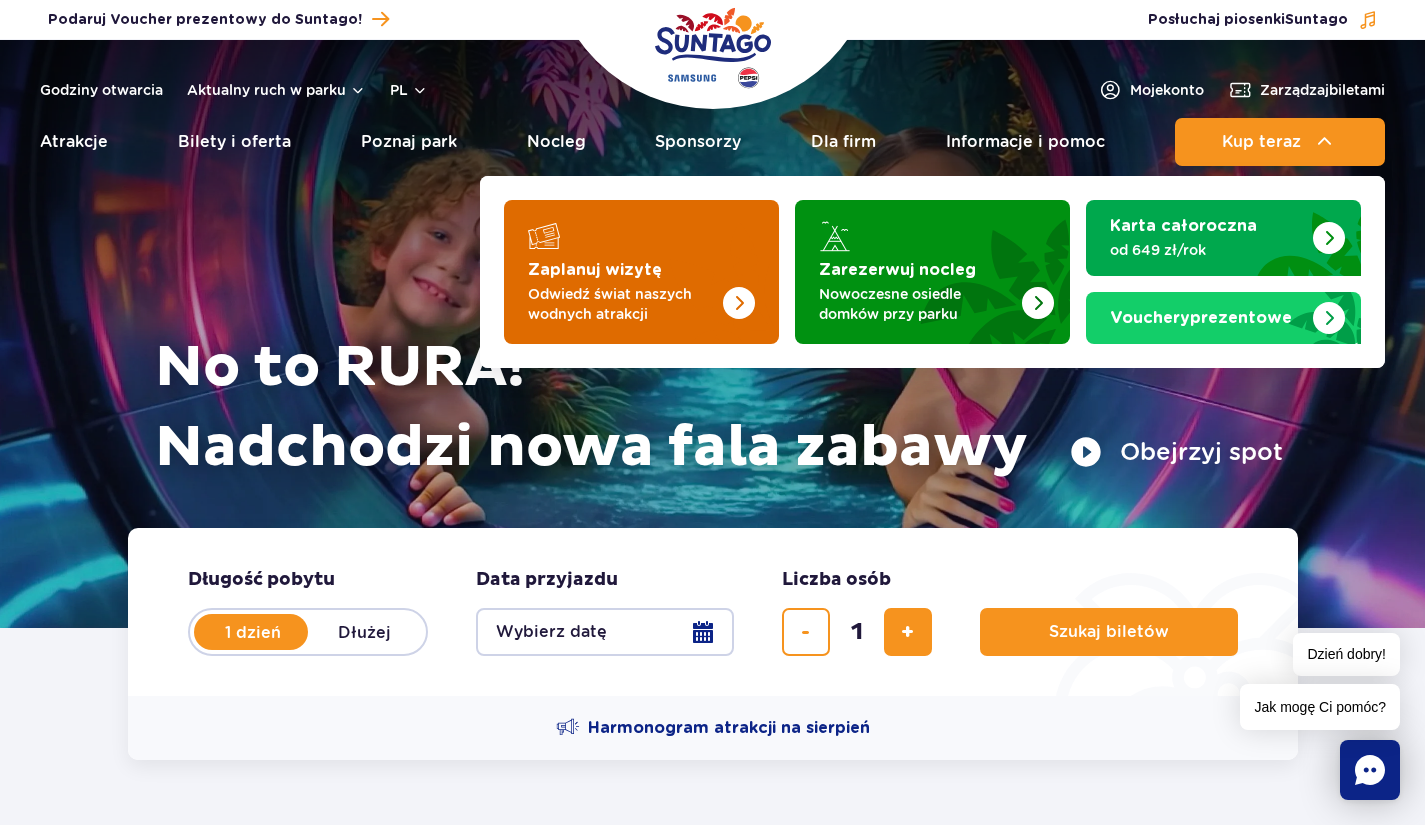 click at bounding box center (699, 266) 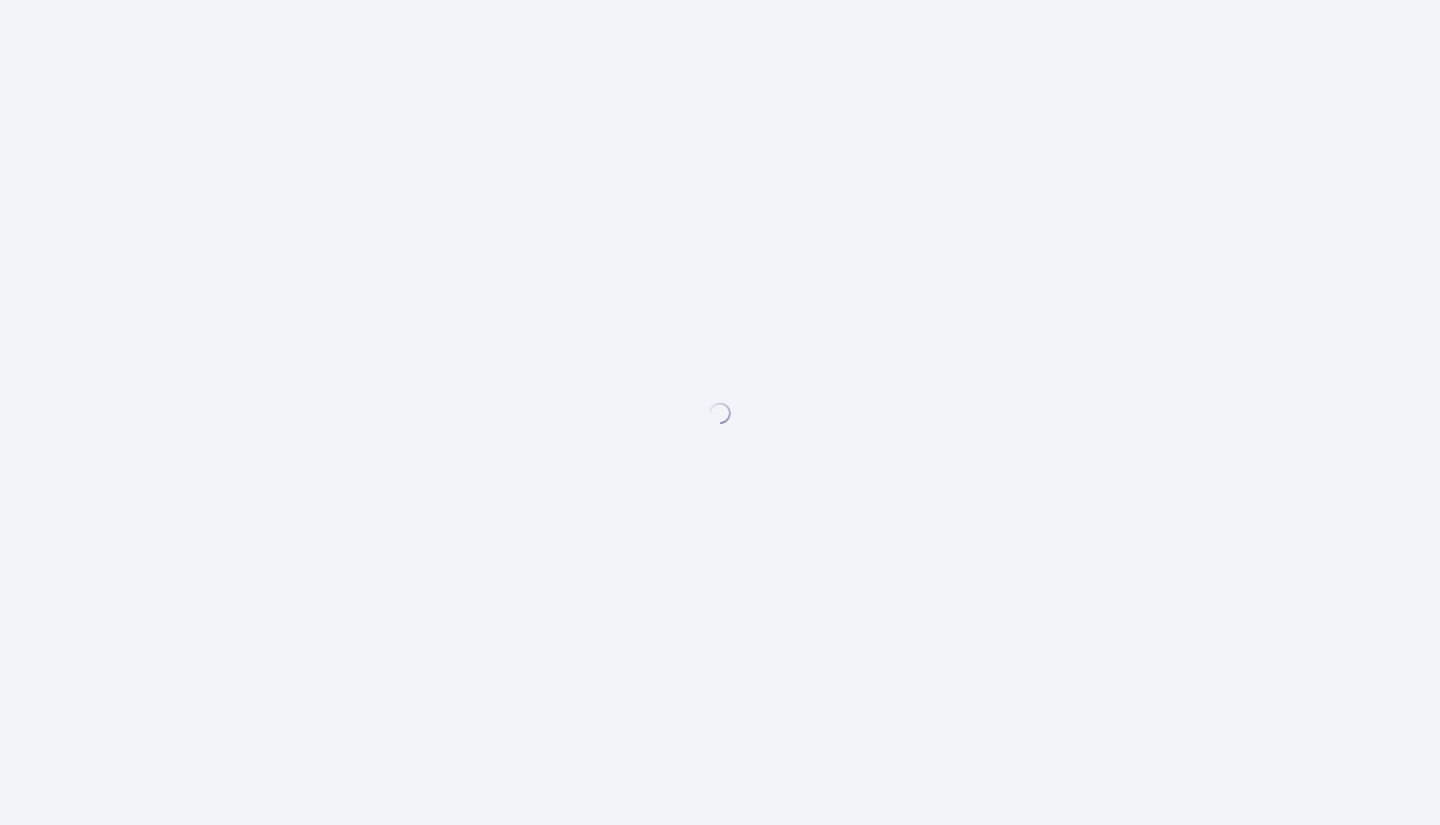 scroll, scrollTop: 0, scrollLeft: 0, axis: both 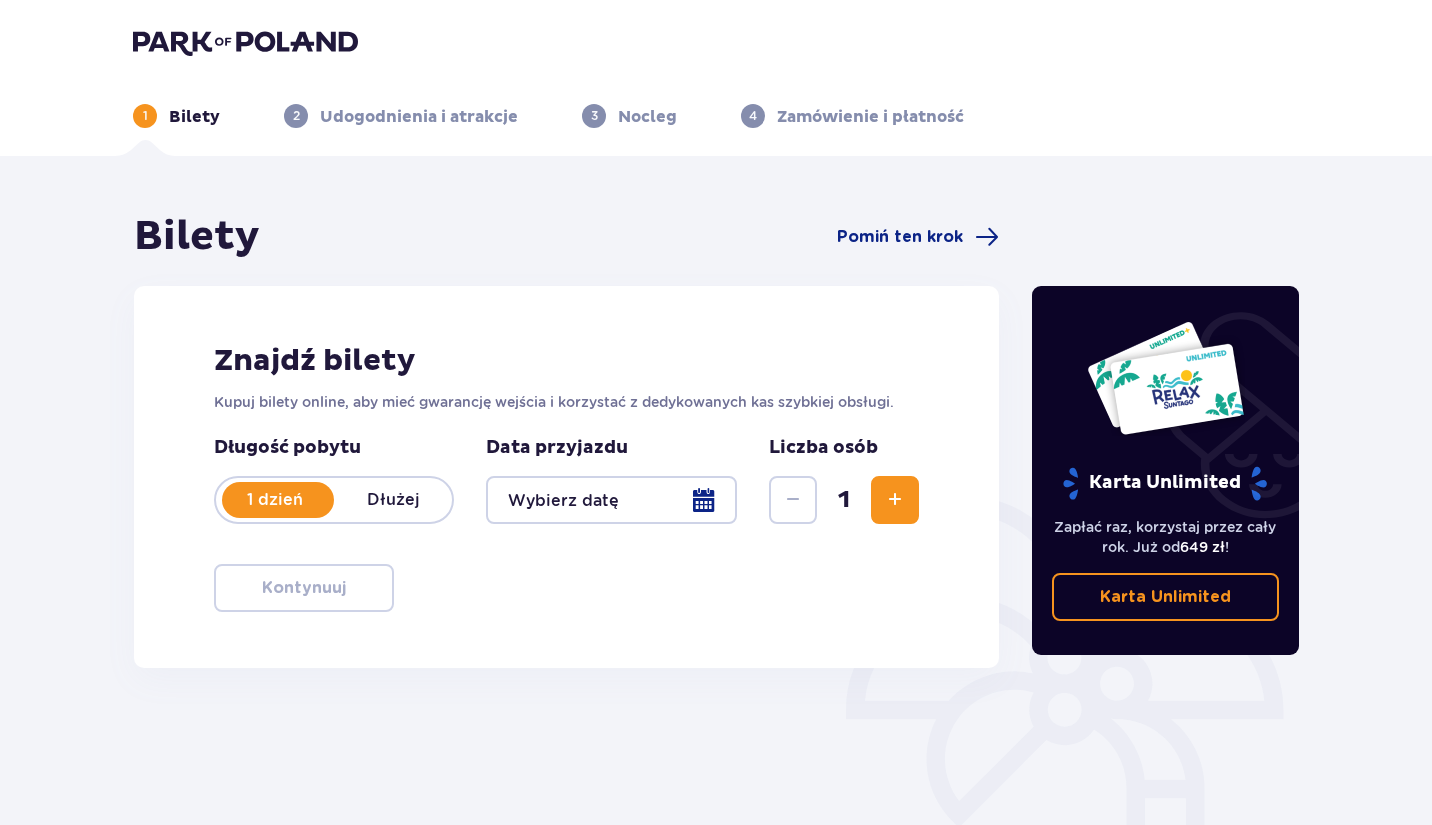 click on "Dłużej" at bounding box center (393, 500) 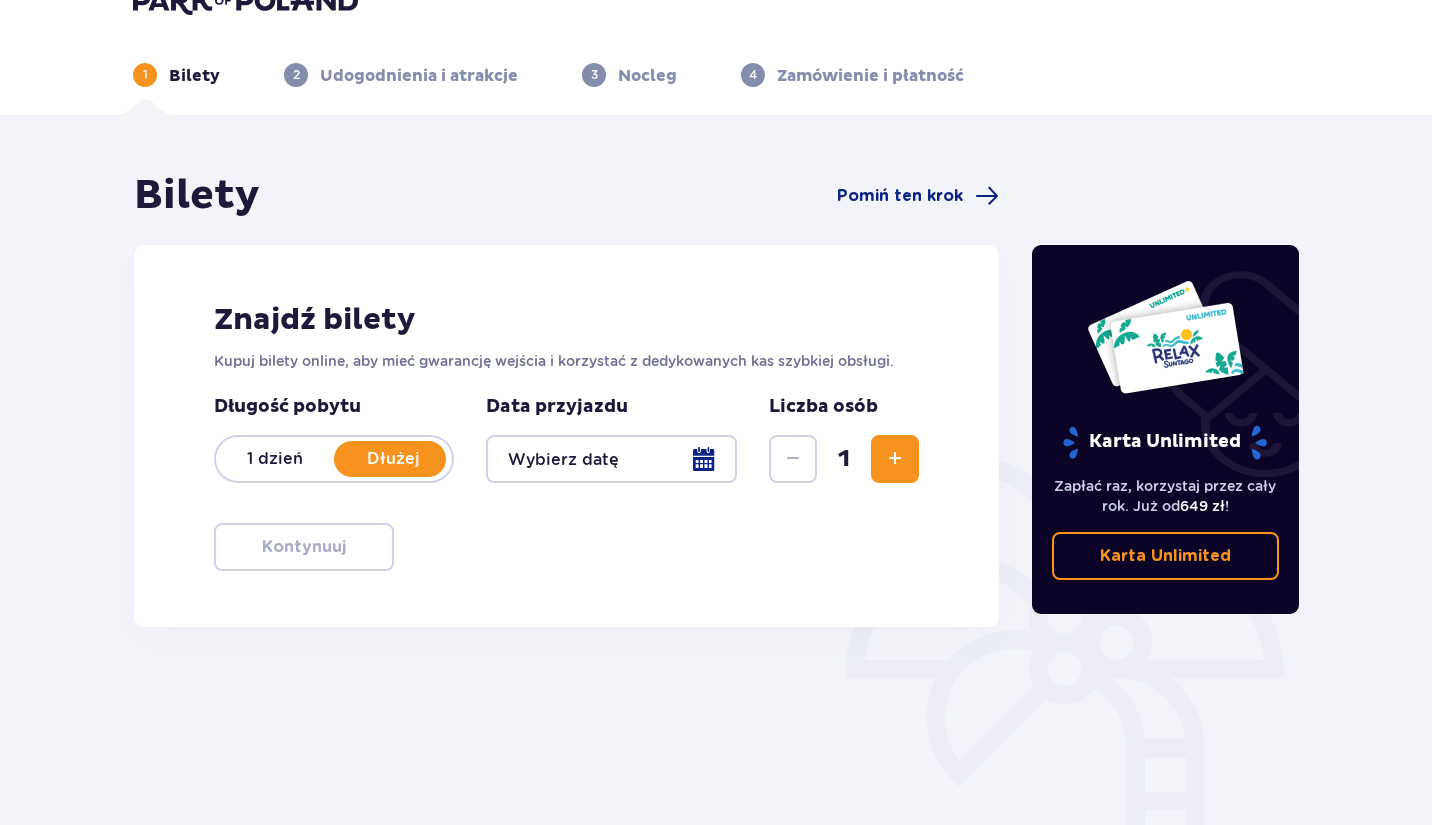 scroll, scrollTop: 44, scrollLeft: 0, axis: vertical 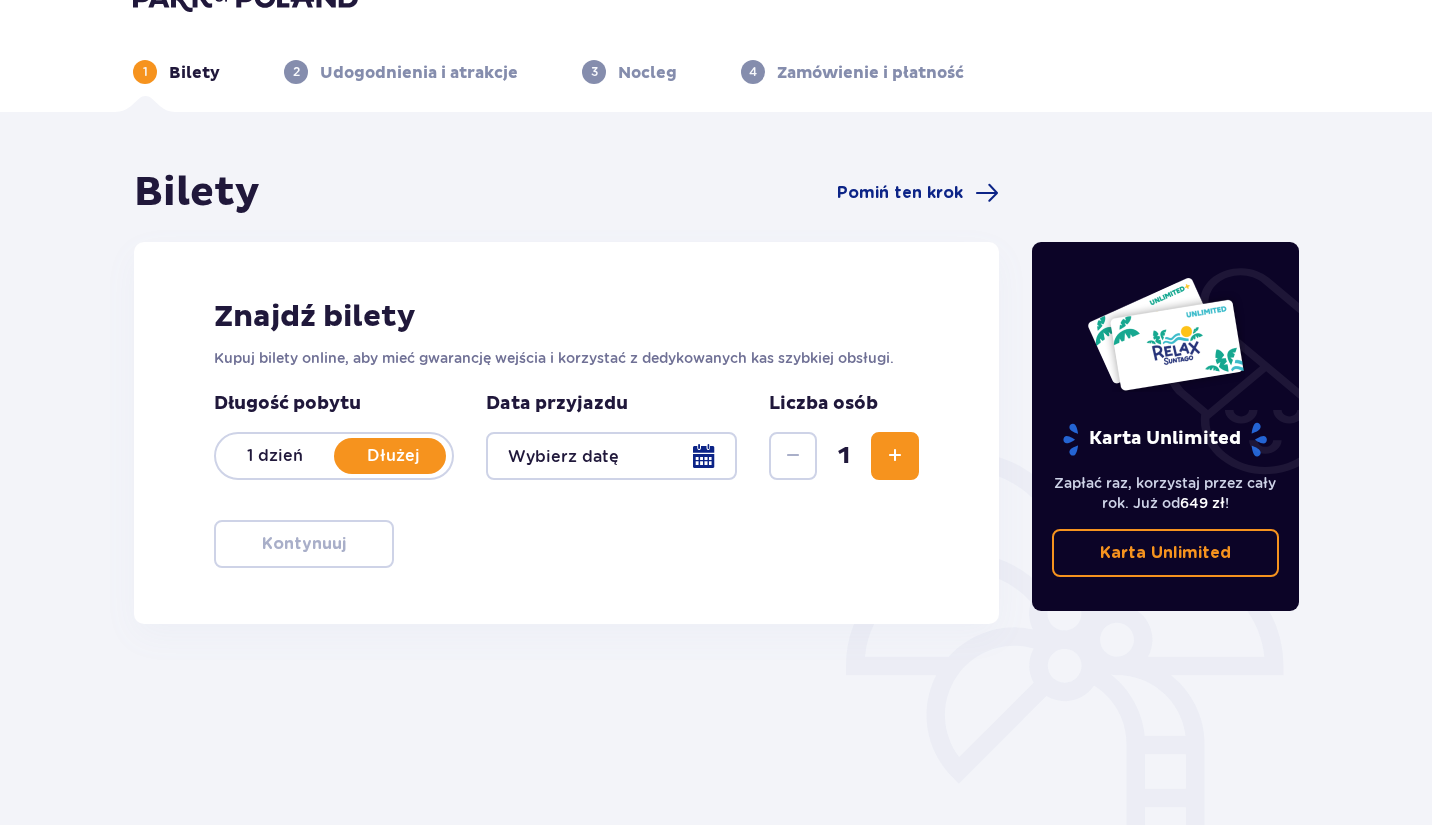 click at bounding box center (611, 456) 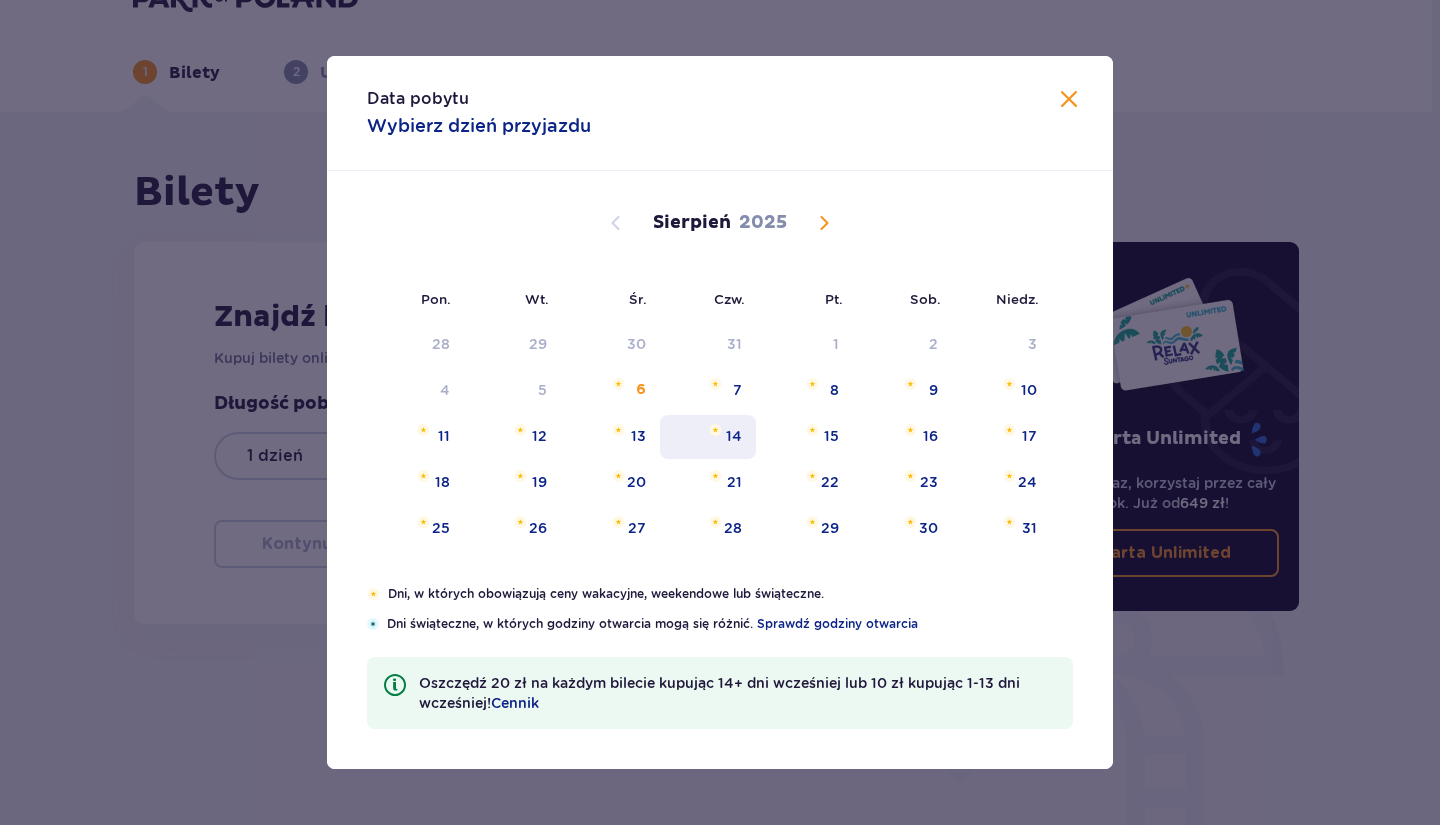 click on "14" at bounding box center [708, 437] 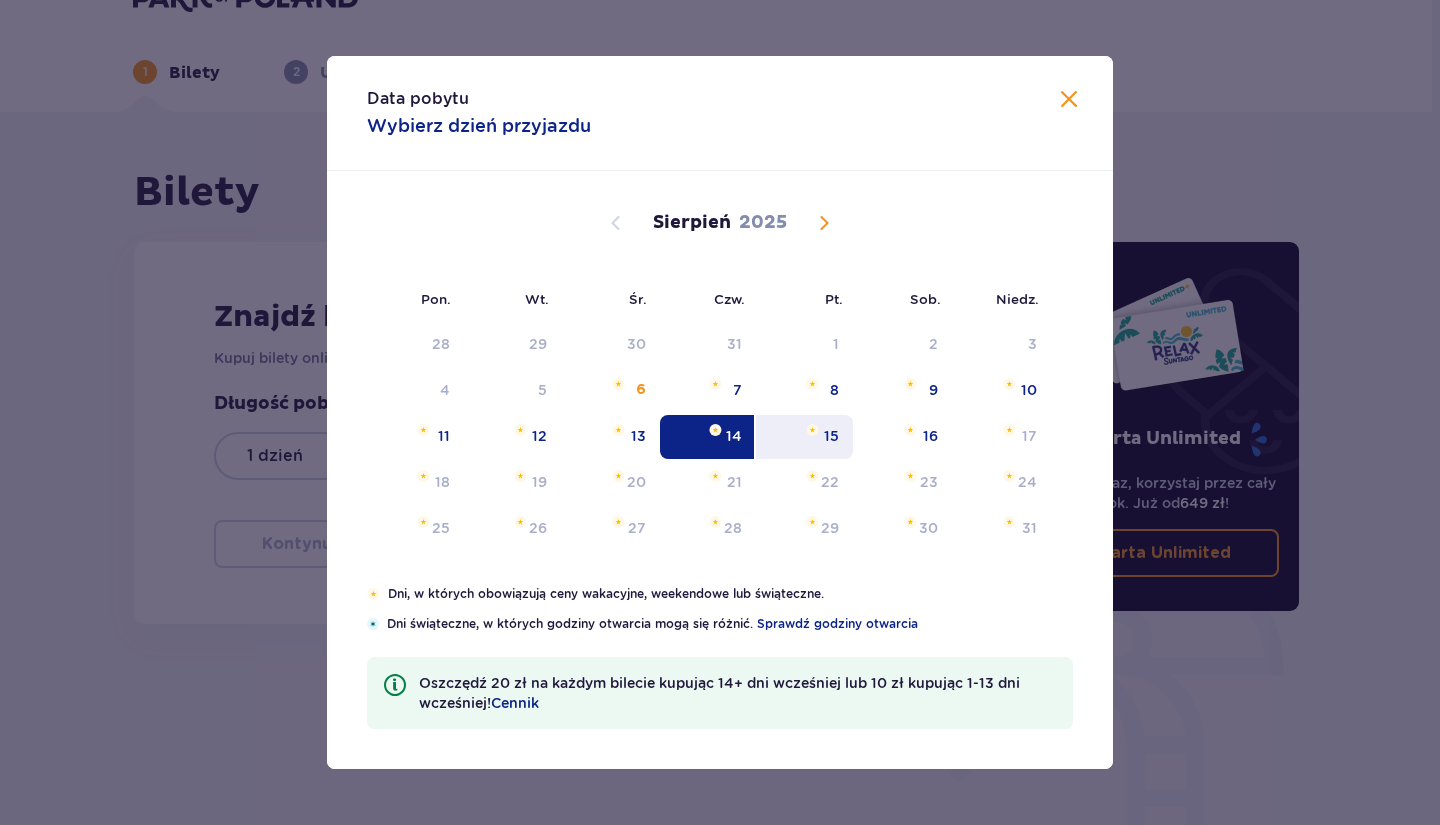 click on "15" at bounding box center (831, 436) 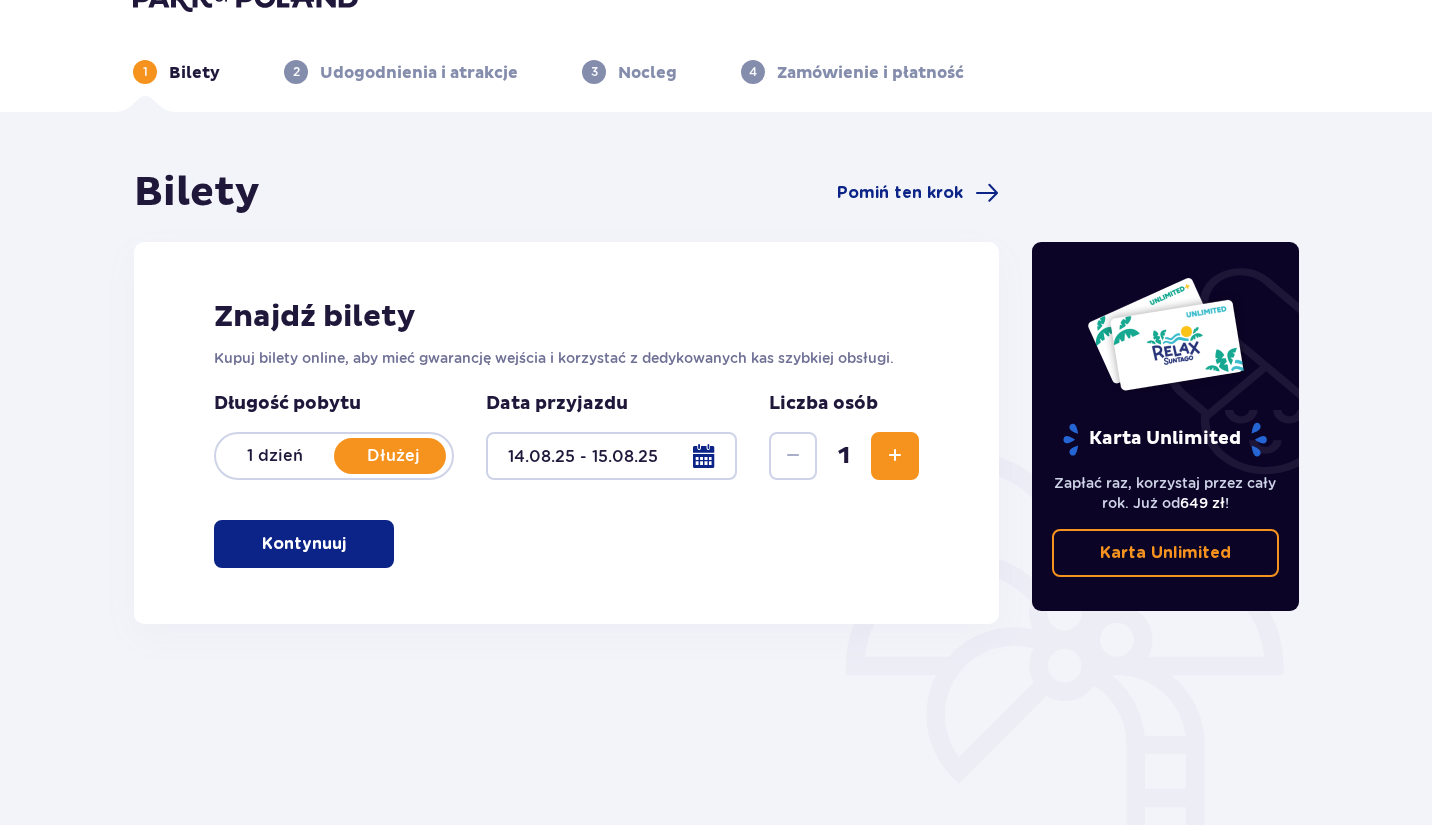 click at bounding box center [895, 456] 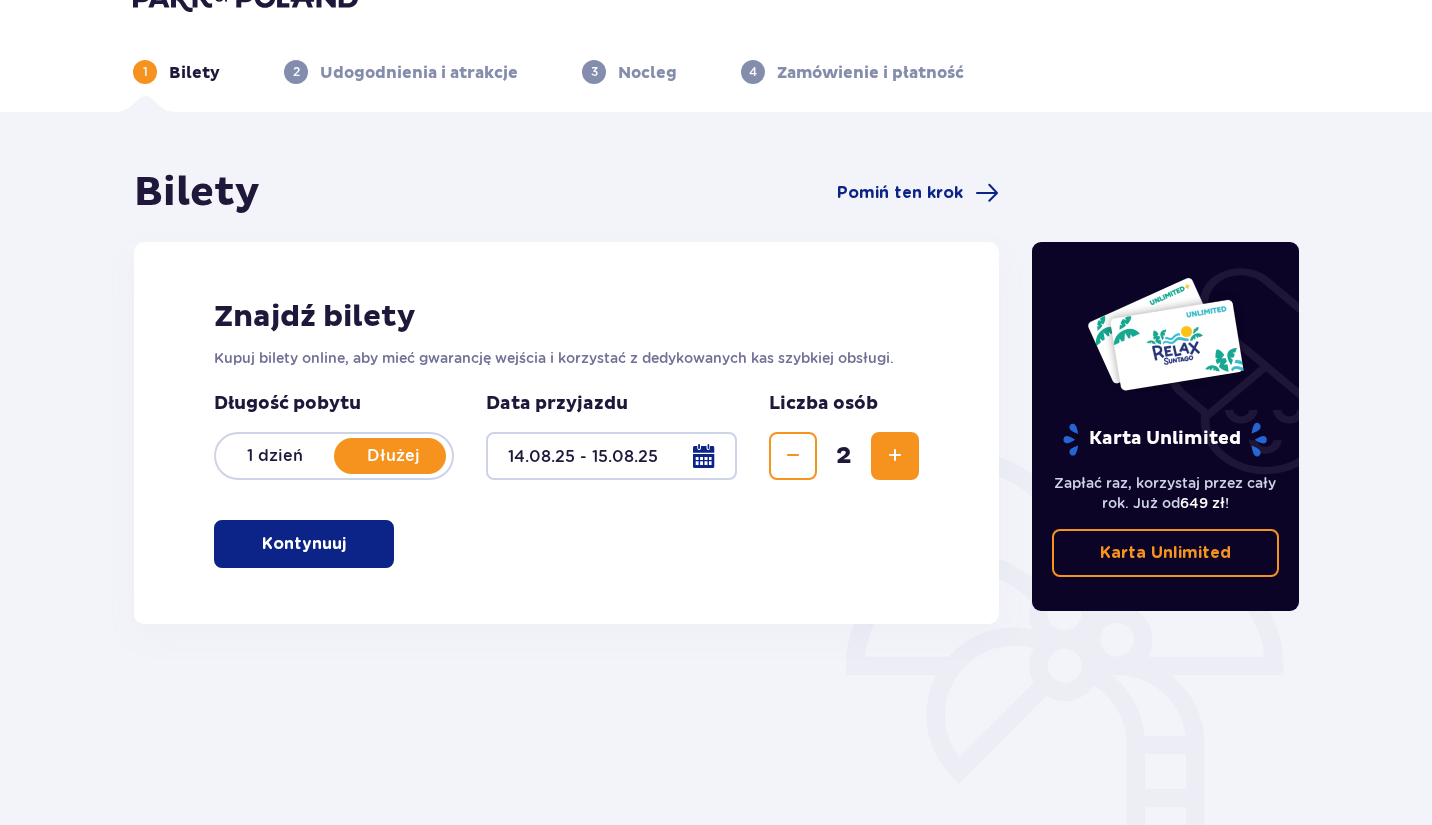 click at bounding box center [895, 456] 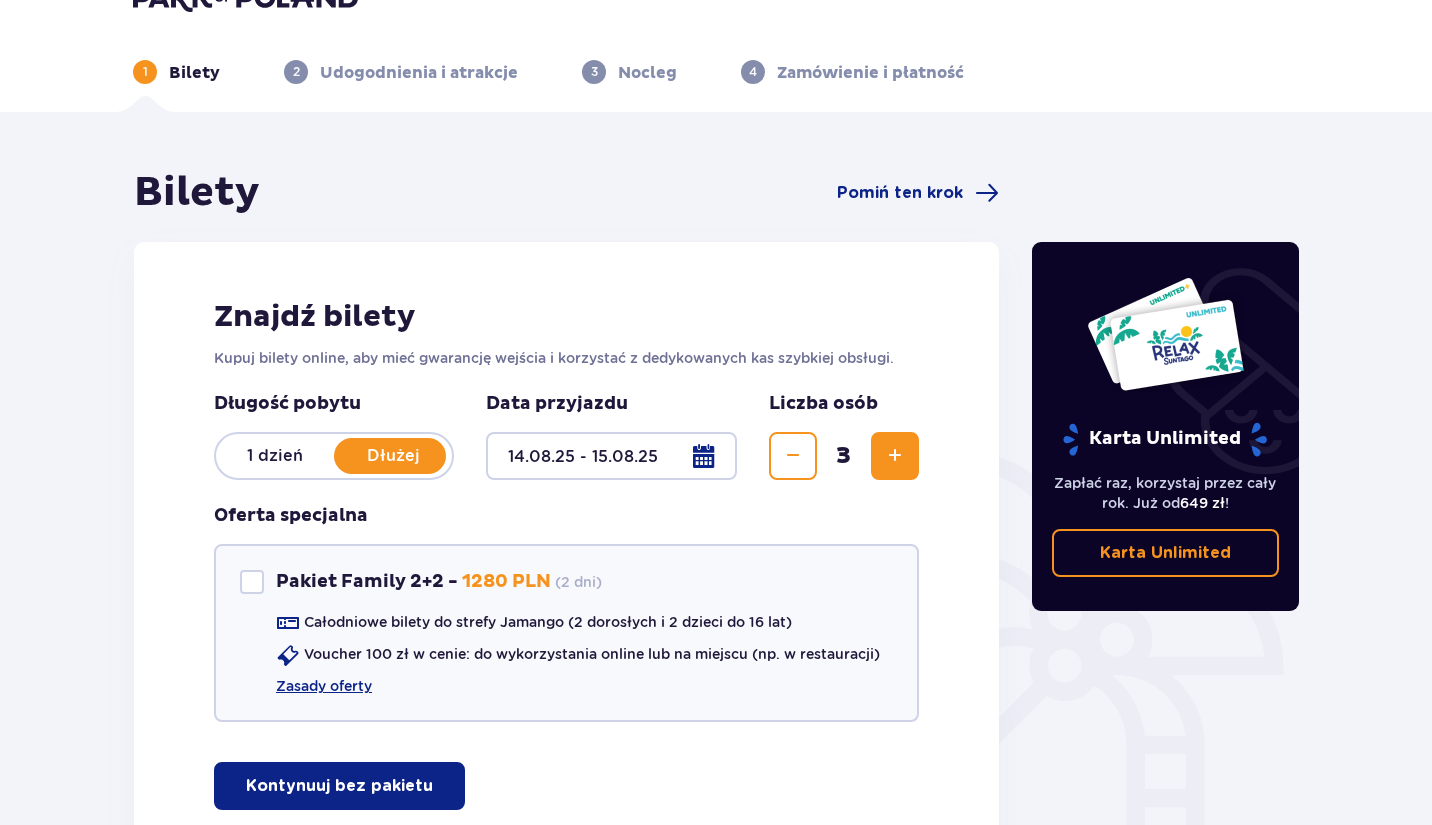 click at bounding box center (895, 456) 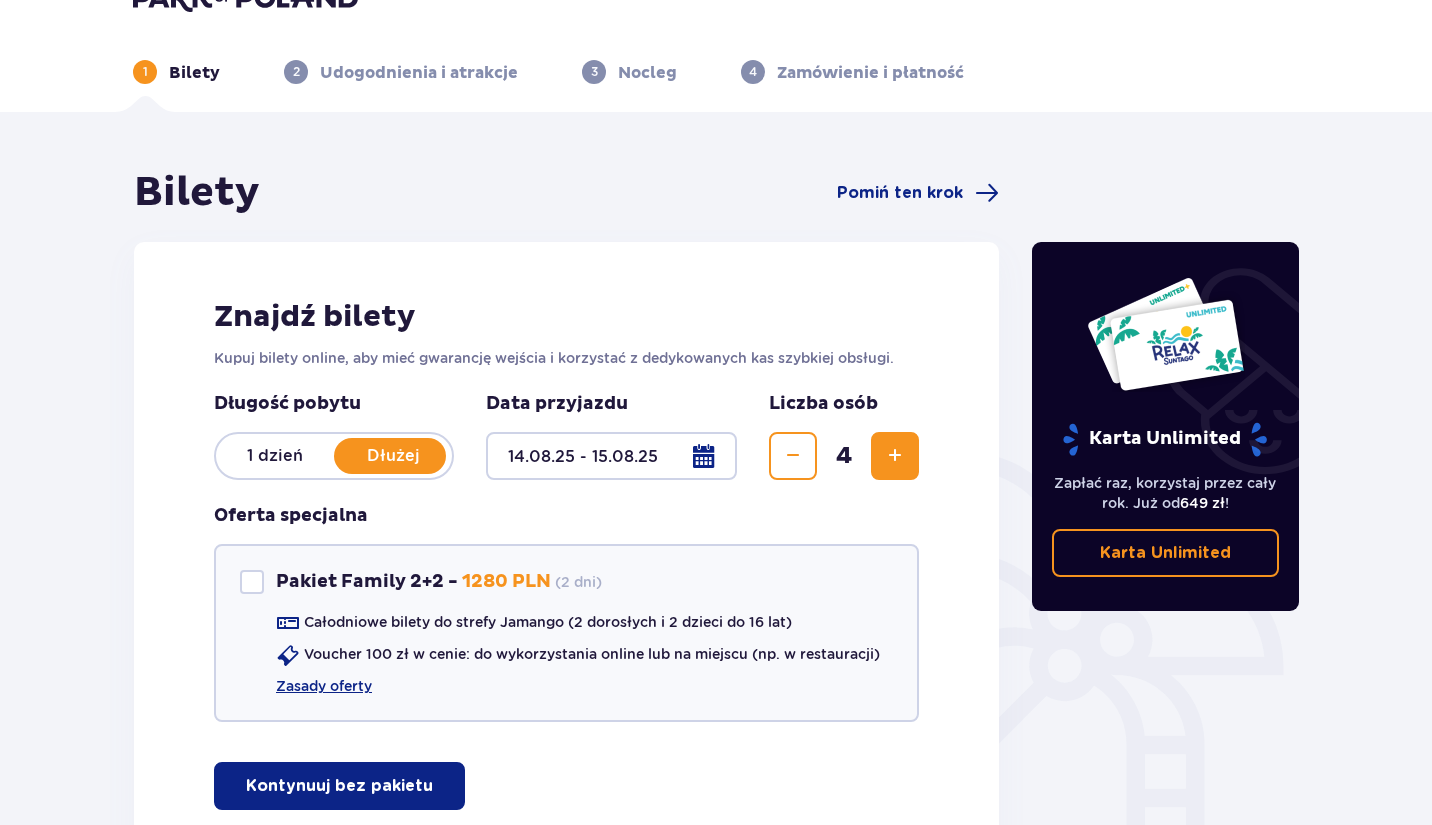 click at bounding box center [895, 456] 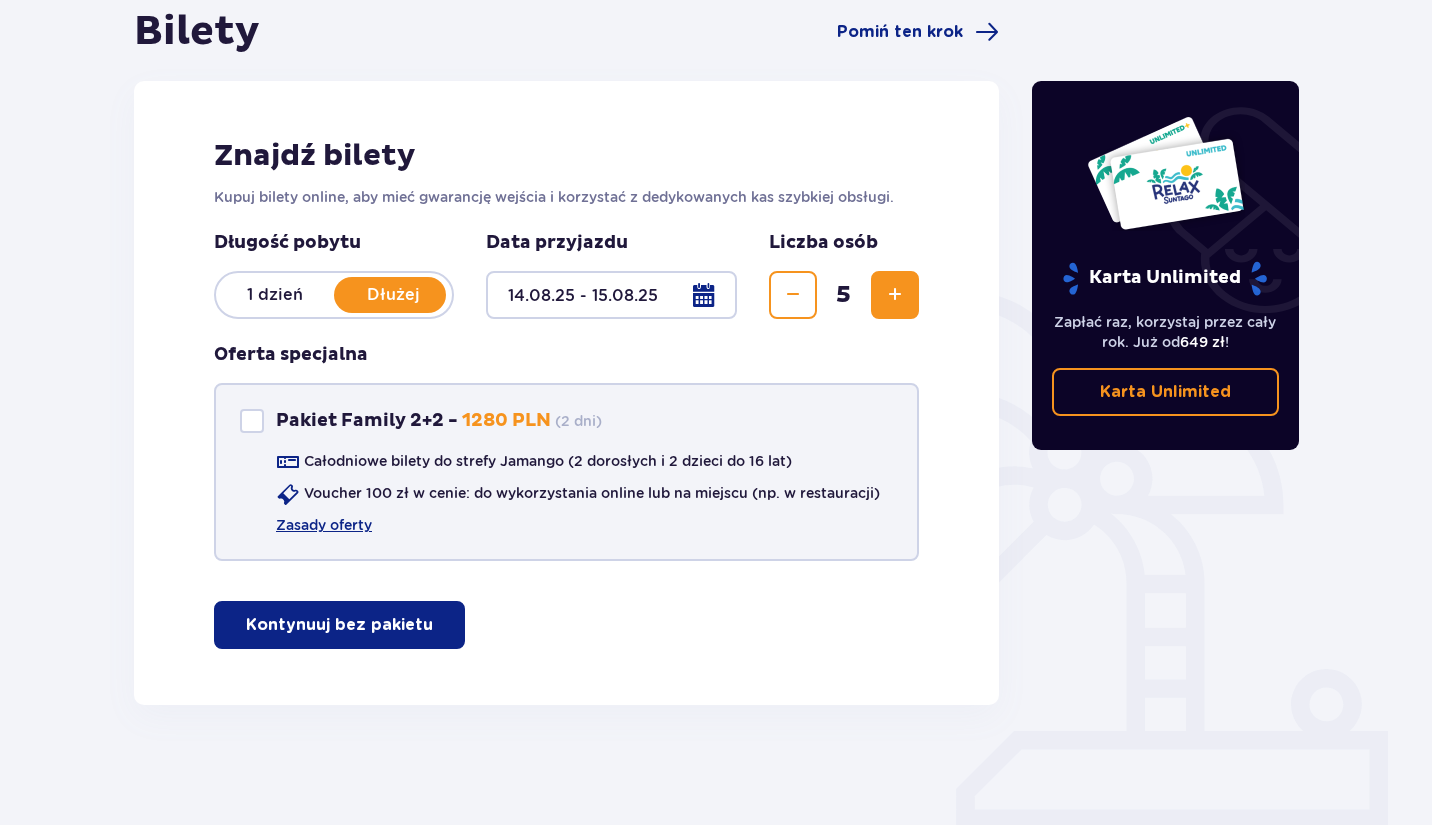 scroll, scrollTop: 205, scrollLeft: 0, axis: vertical 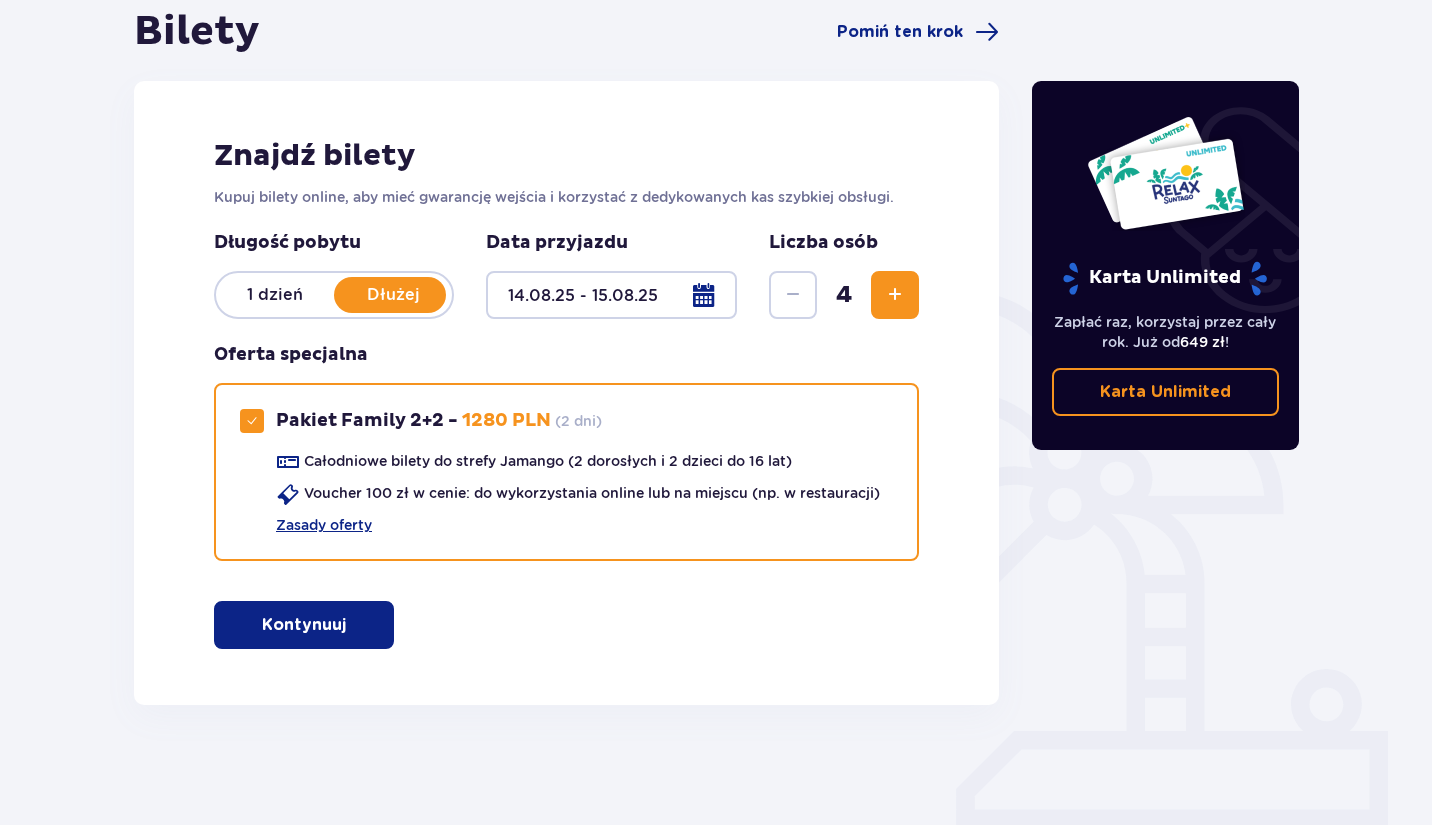 click on "Kontynuuj" at bounding box center [304, 625] 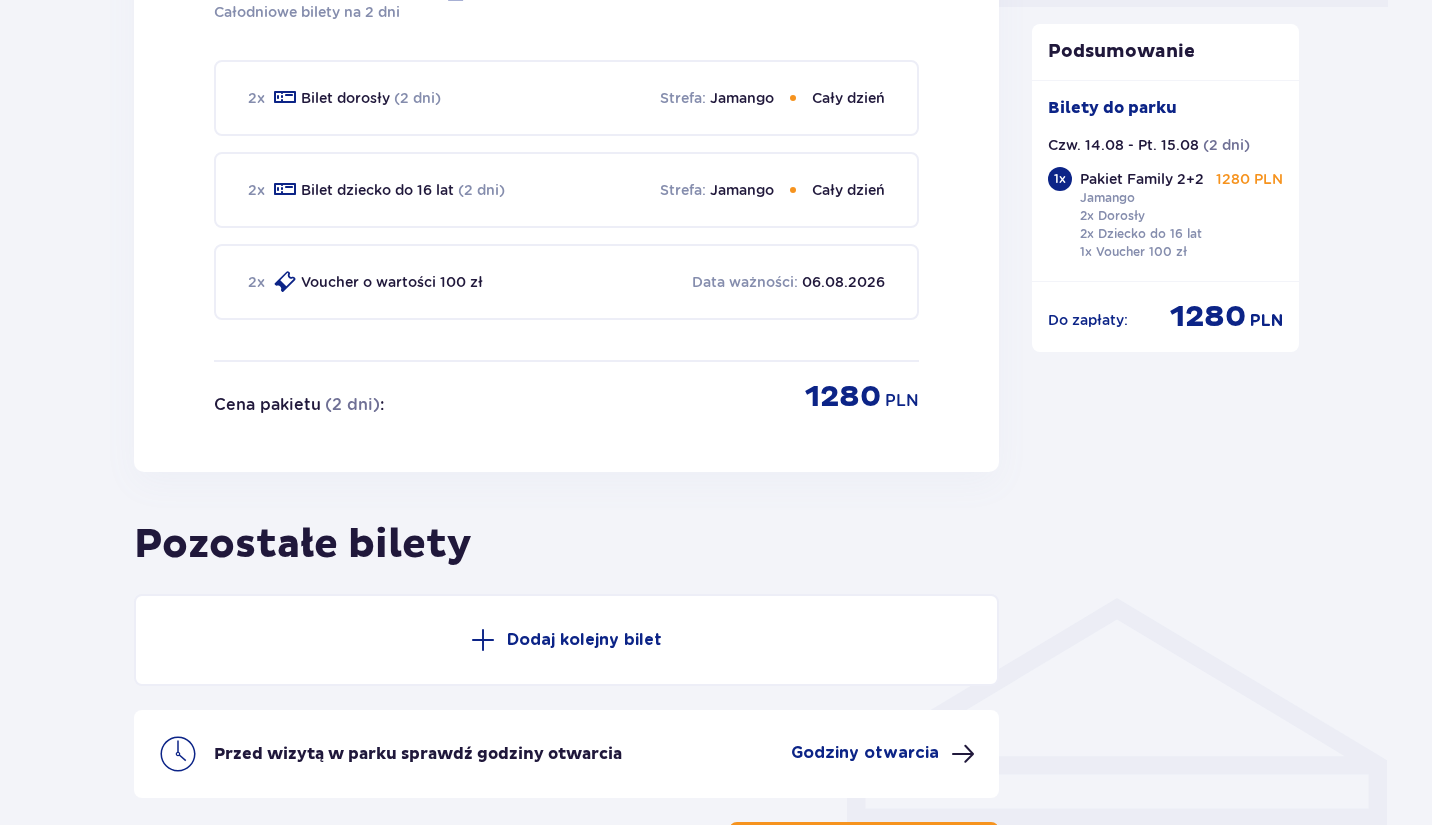 scroll, scrollTop: 1033, scrollLeft: 0, axis: vertical 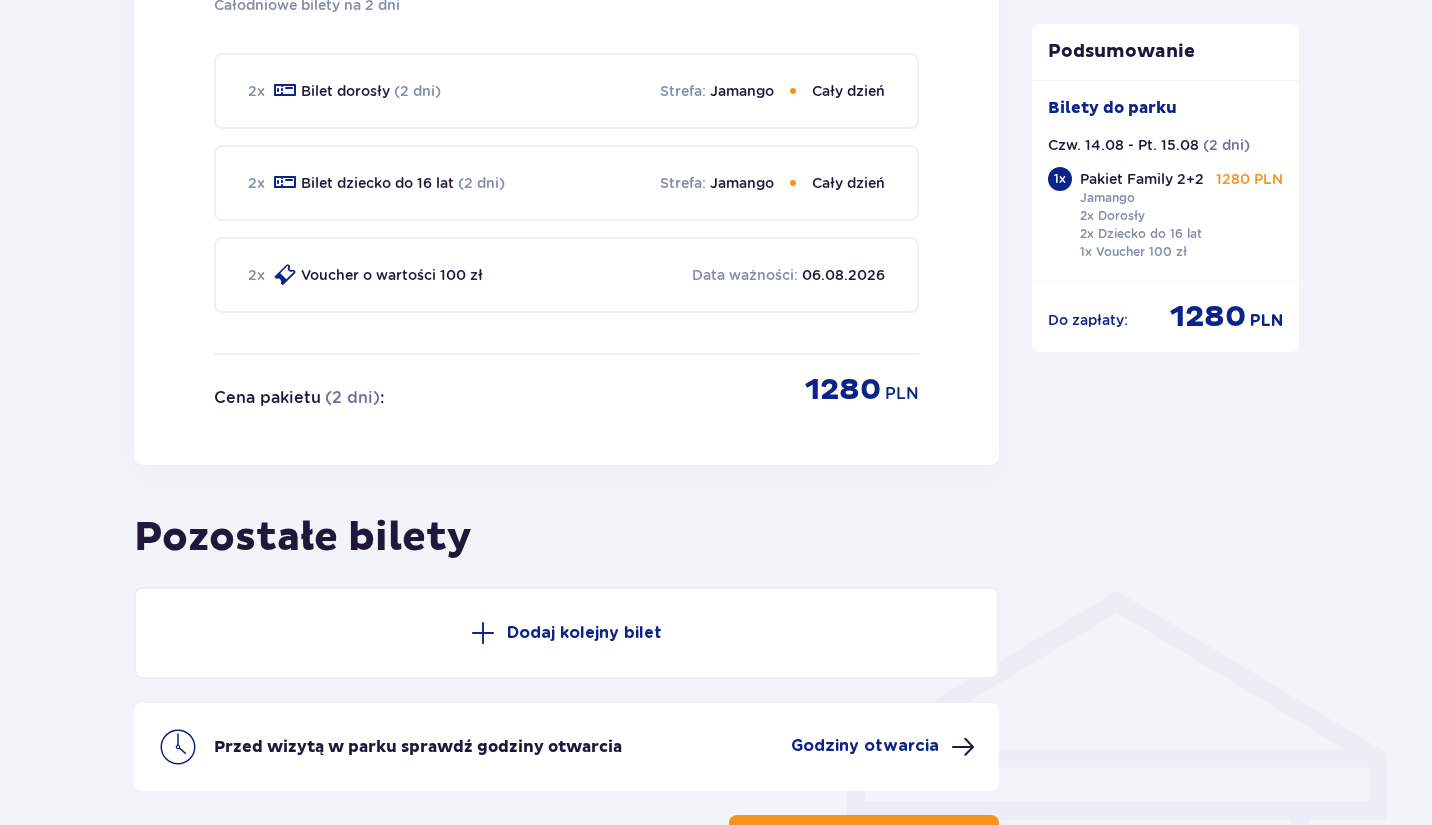 click on "Dodaj kolejny bilet" at bounding box center [584, 633] 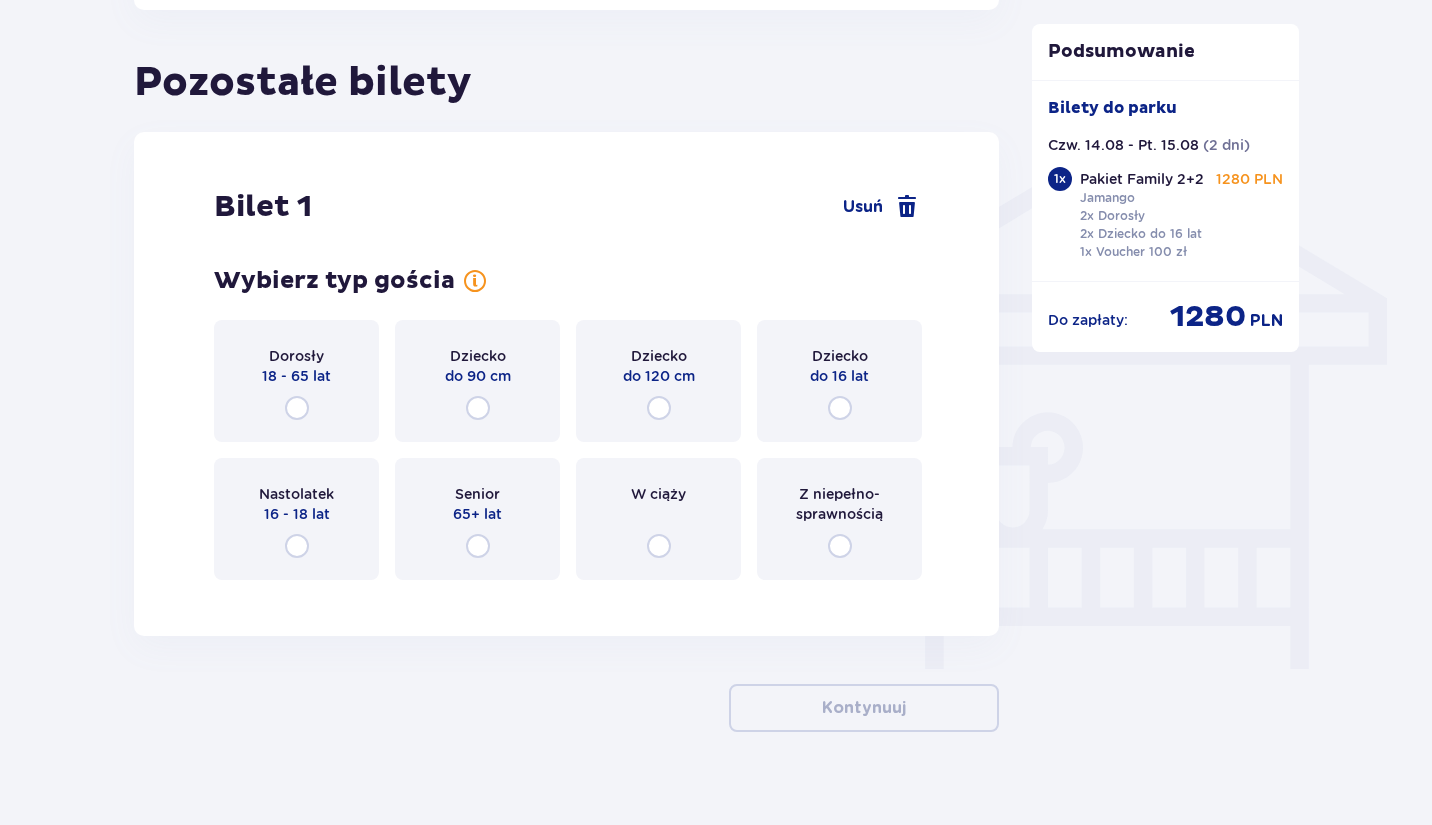 scroll, scrollTop: 1515, scrollLeft: 0, axis: vertical 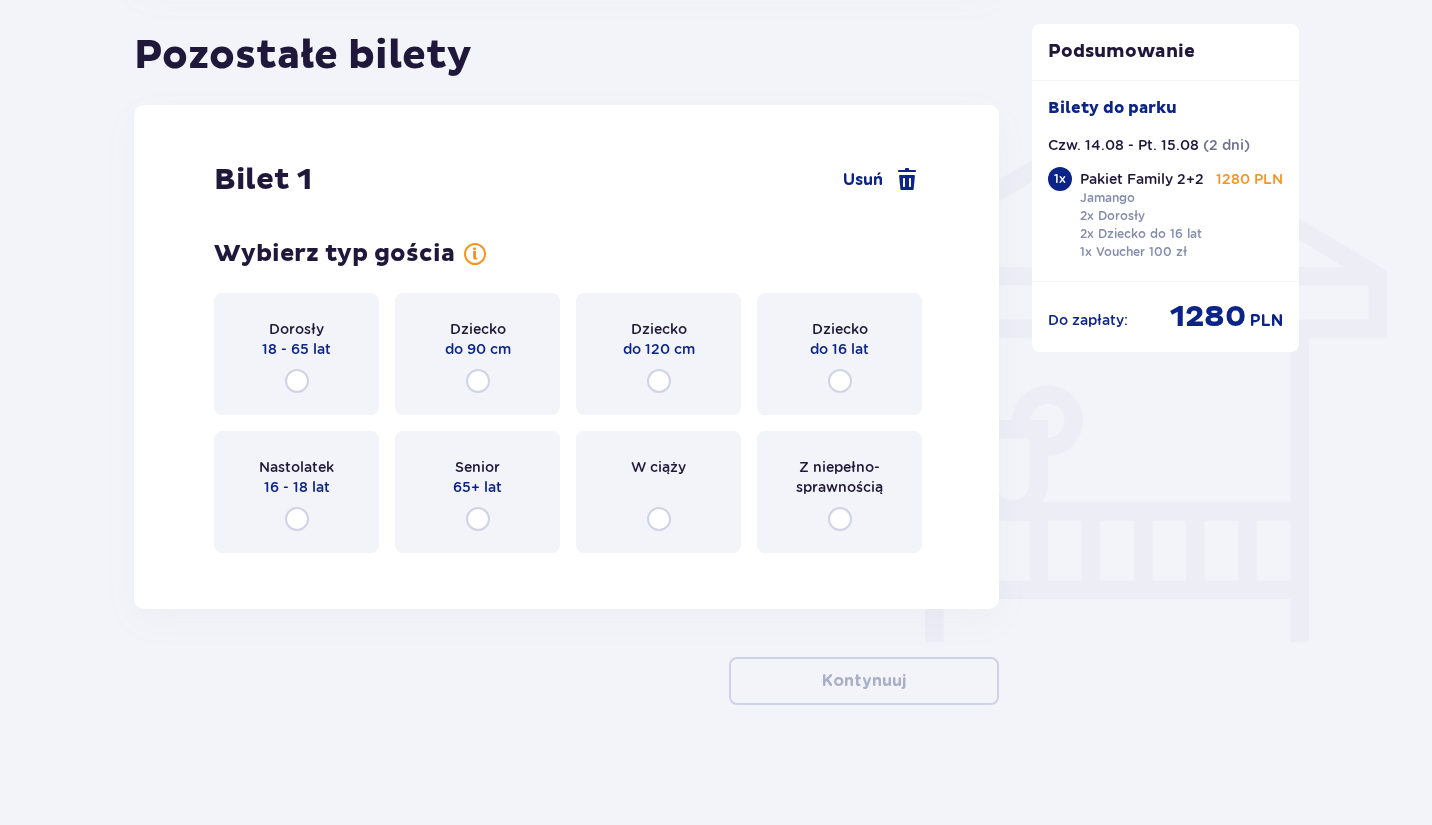 click on "do 90 cm" at bounding box center [478, 349] 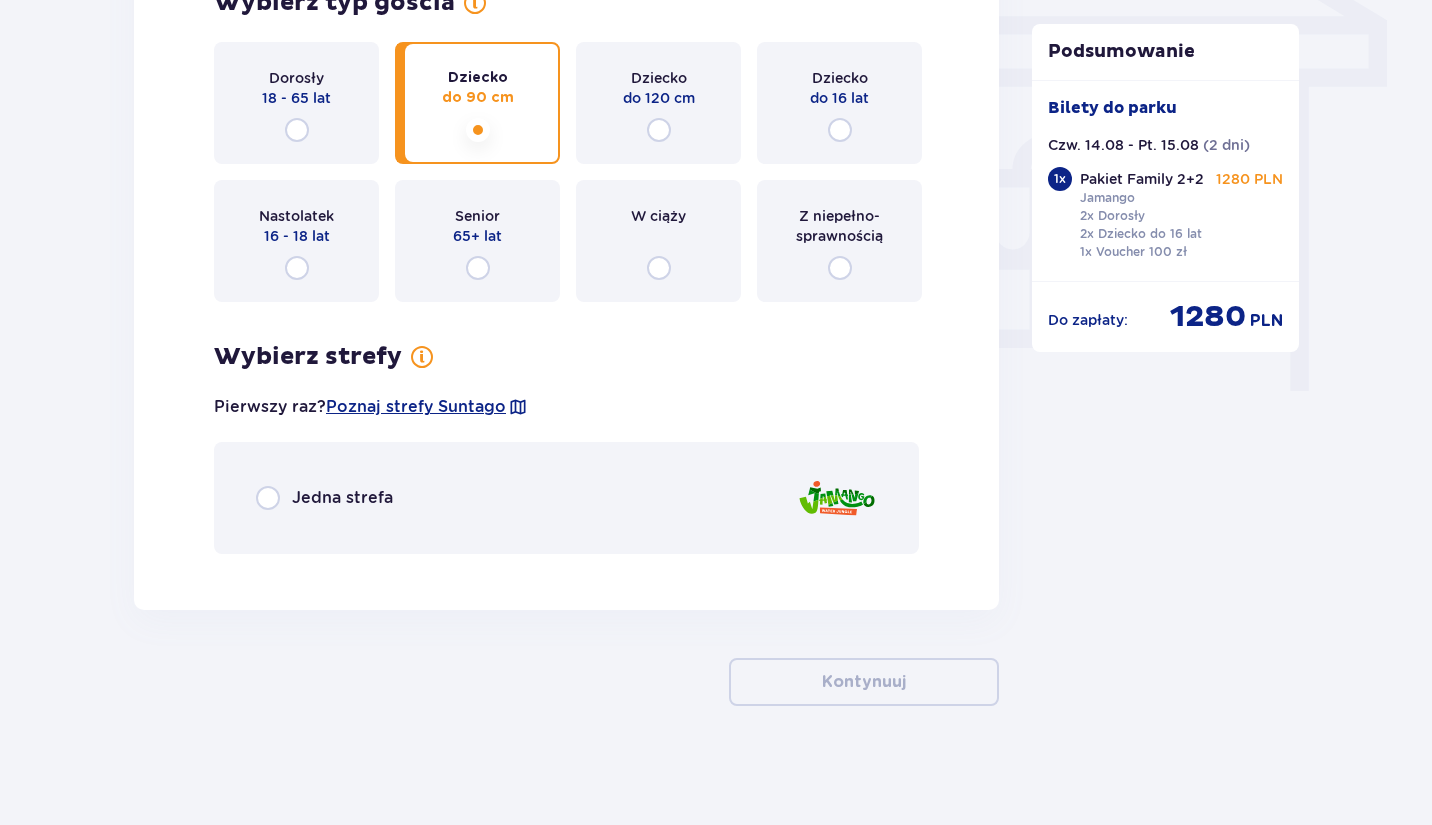scroll, scrollTop: 1767, scrollLeft: 0, axis: vertical 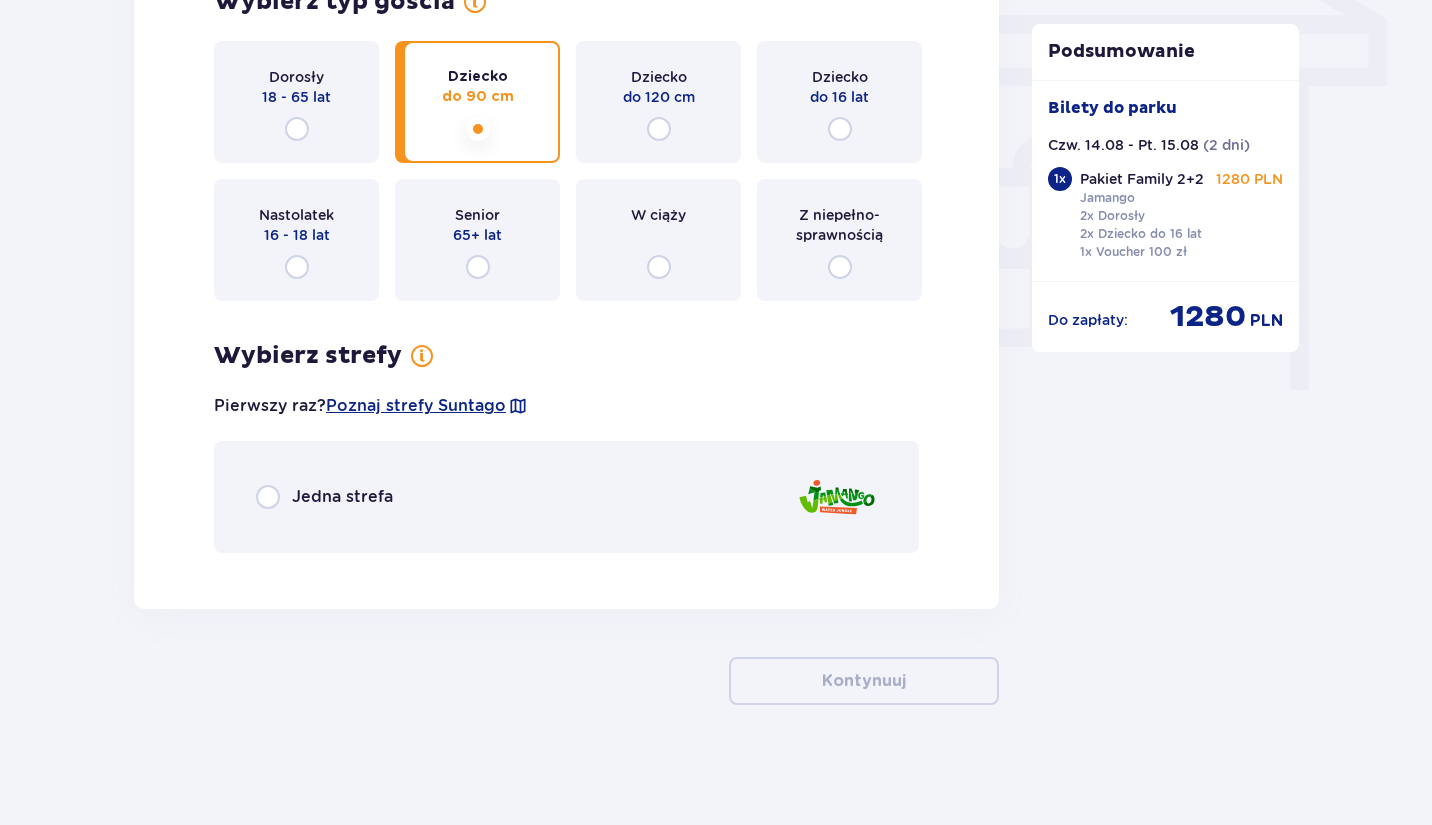 click on "Jedna strefa" at bounding box center (342, 497) 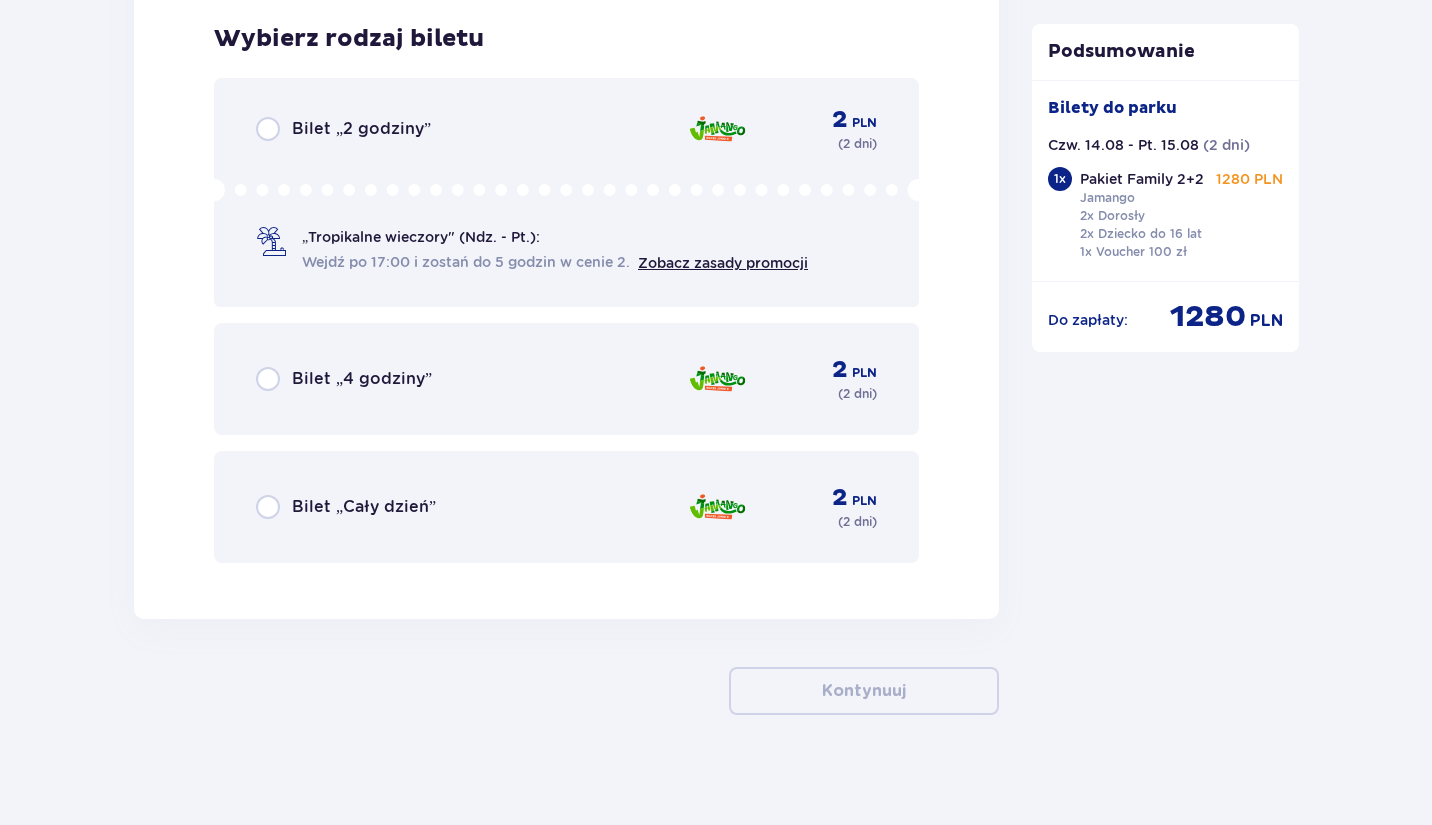 scroll, scrollTop: 2334, scrollLeft: 0, axis: vertical 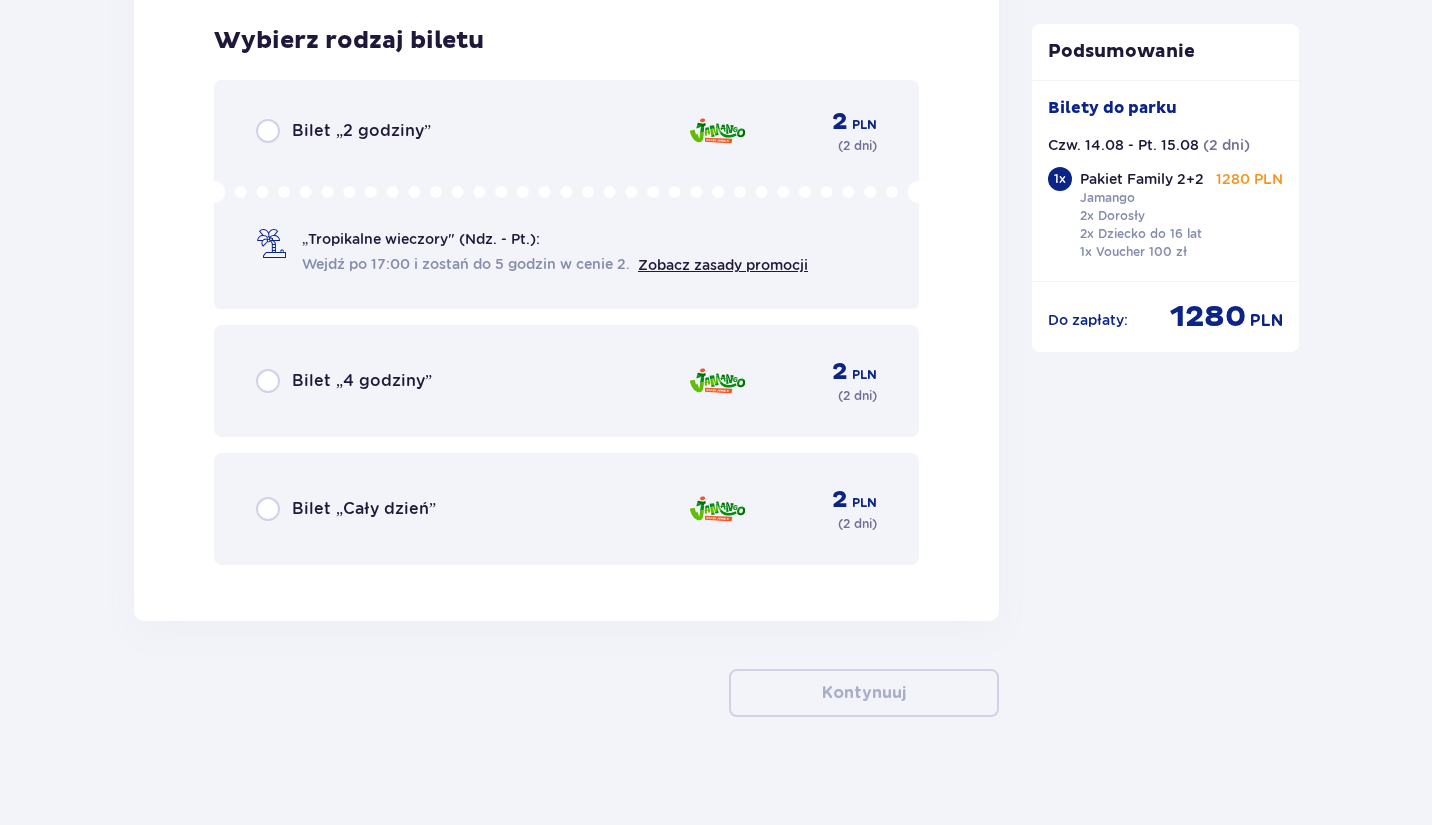 click on "Bilet „Cały dzień”   2 PLN ( 2 dni )" at bounding box center [566, 509] 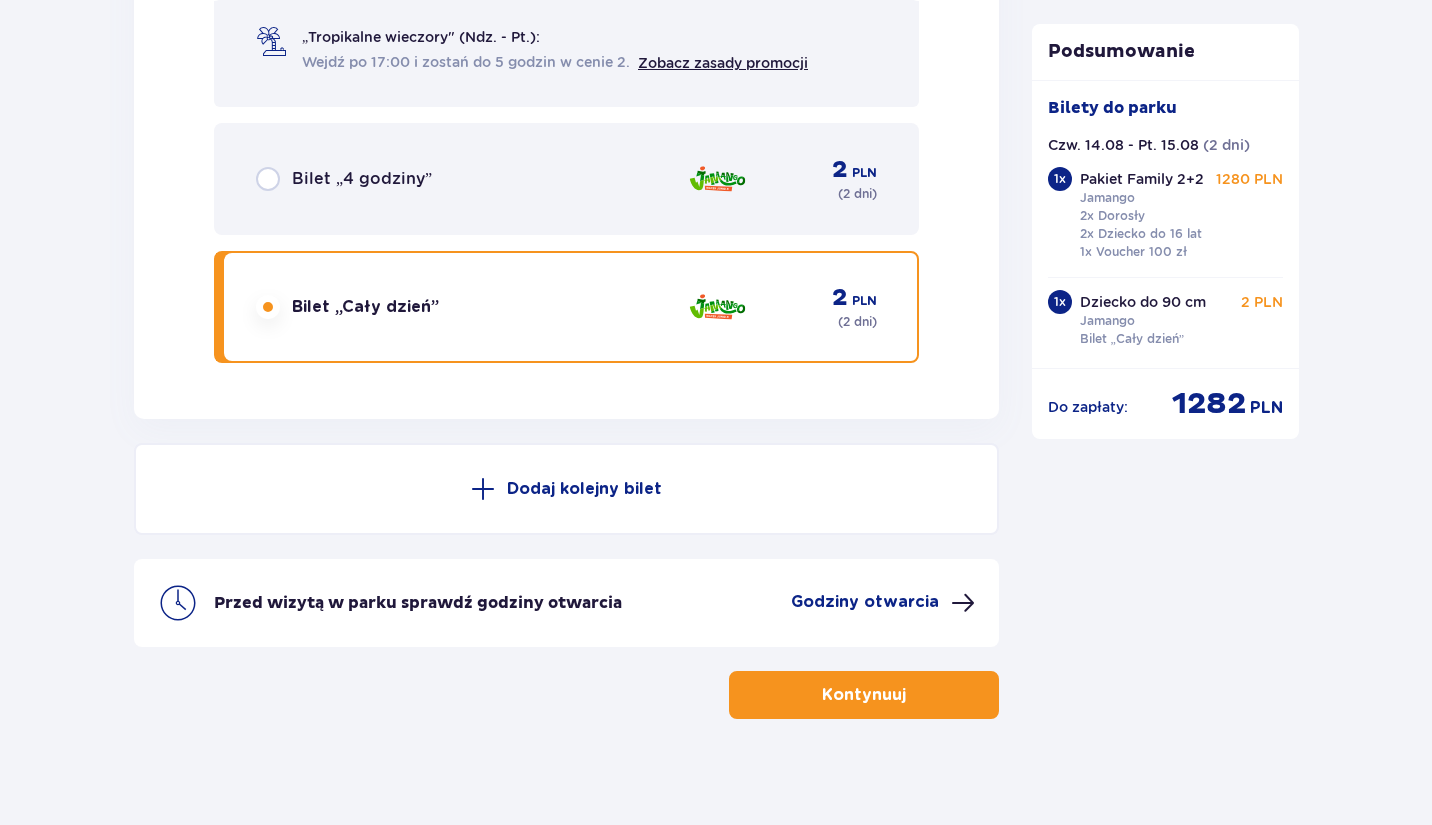 scroll, scrollTop: 2550, scrollLeft: 0, axis: vertical 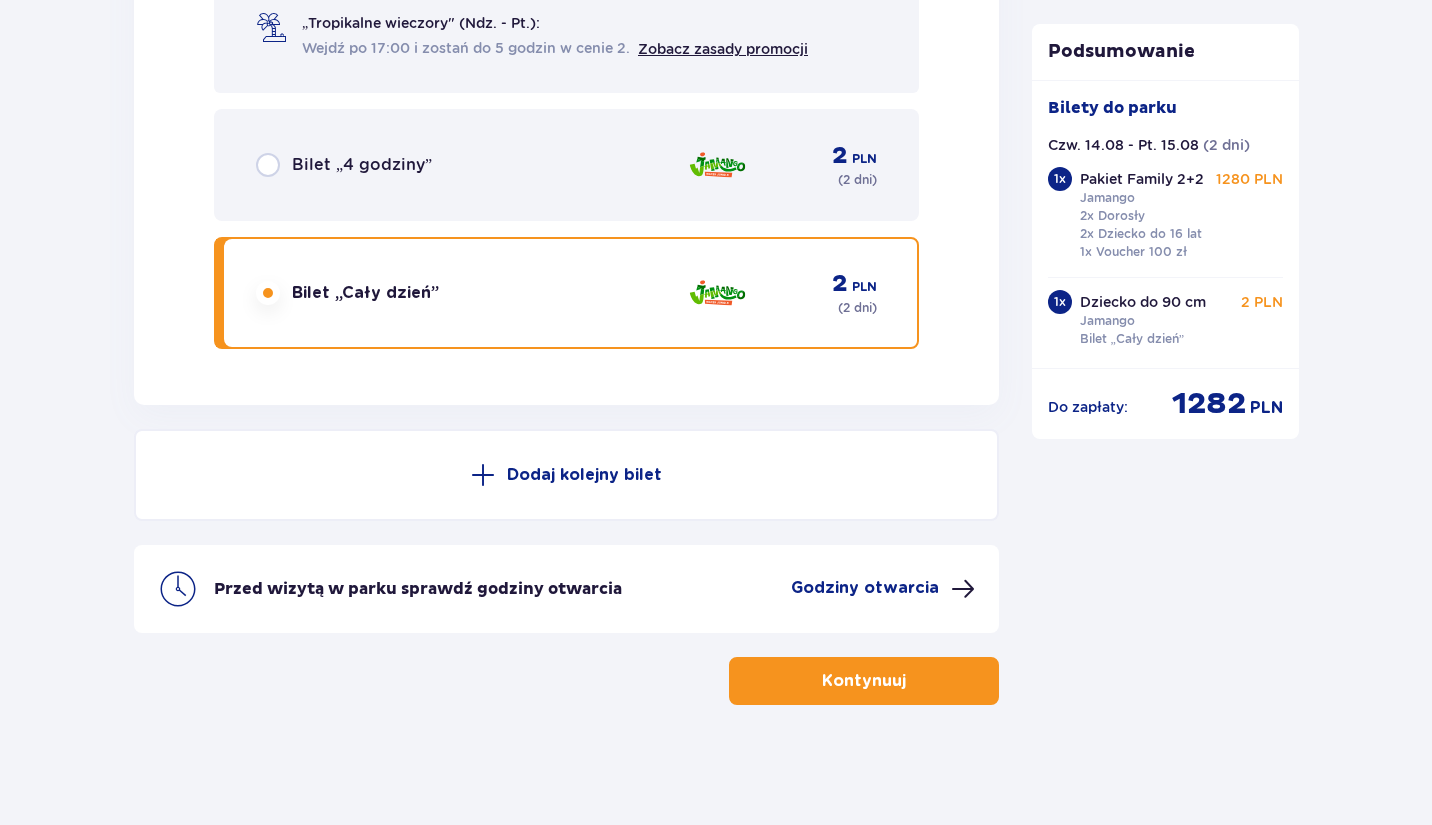 click on "Kontynuuj" at bounding box center [864, 681] 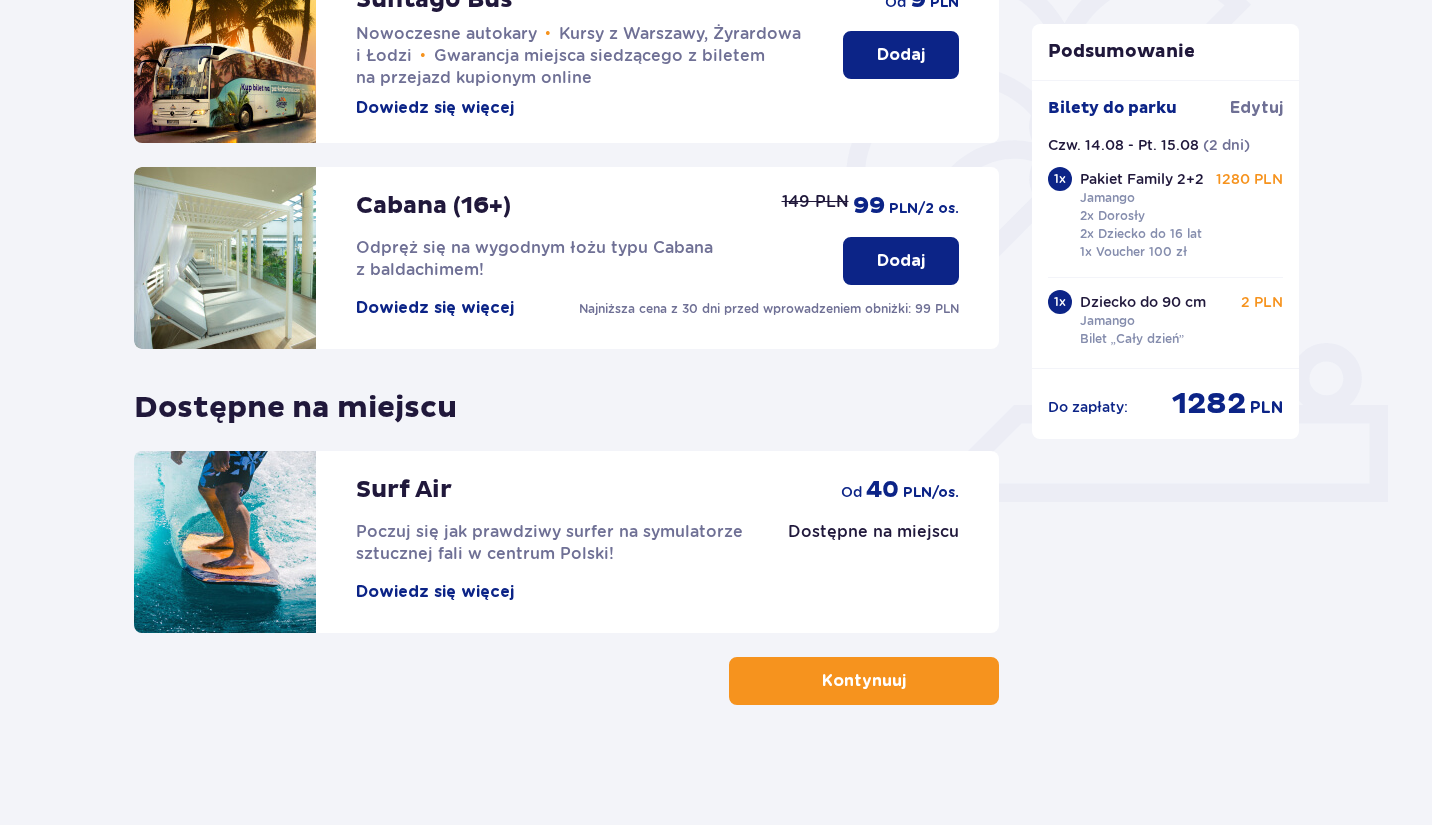 scroll, scrollTop: 531, scrollLeft: 0, axis: vertical 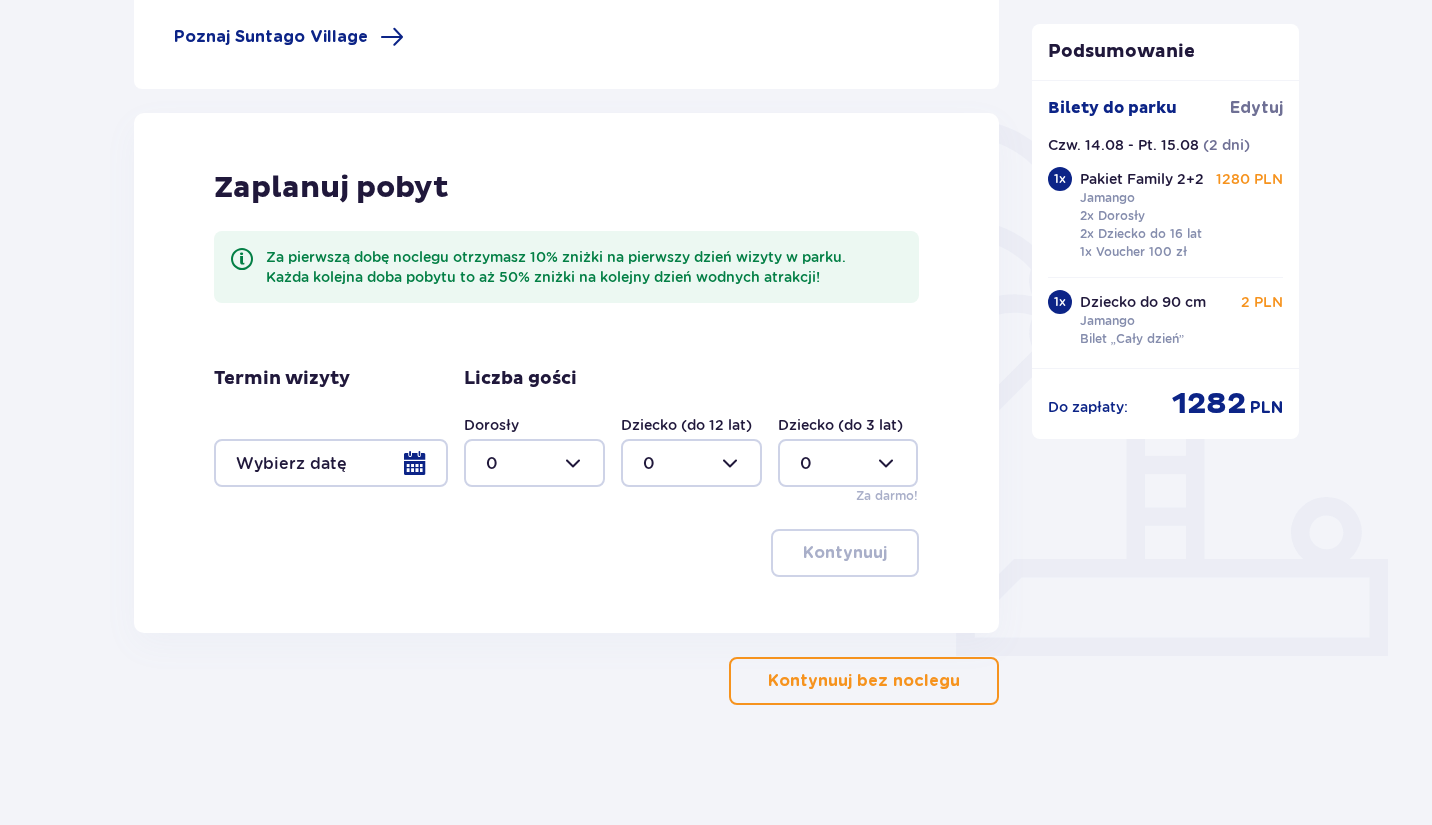 click at bounding box center (331, 463) 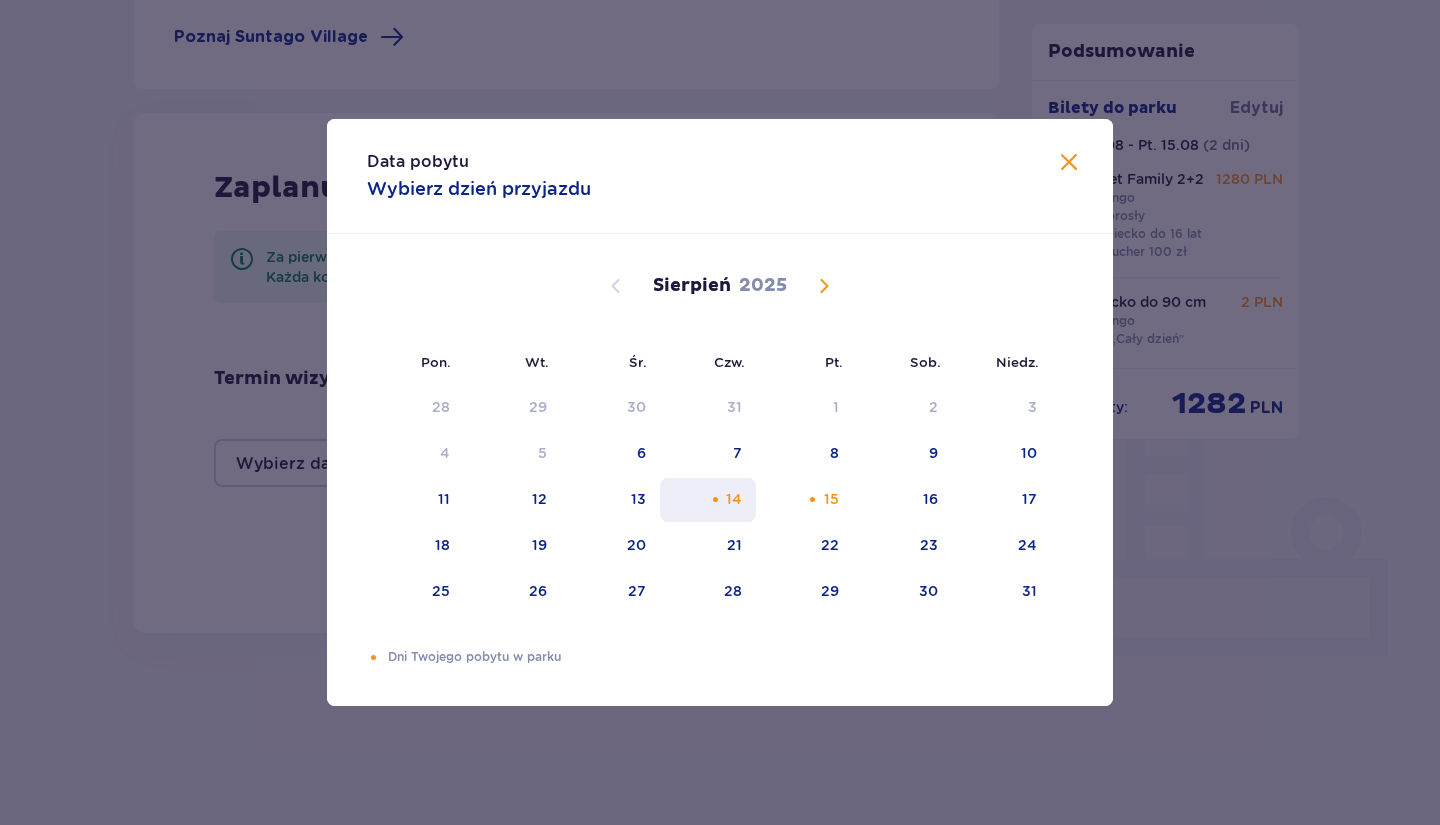 click on "14" at bounding box center [708, 500] 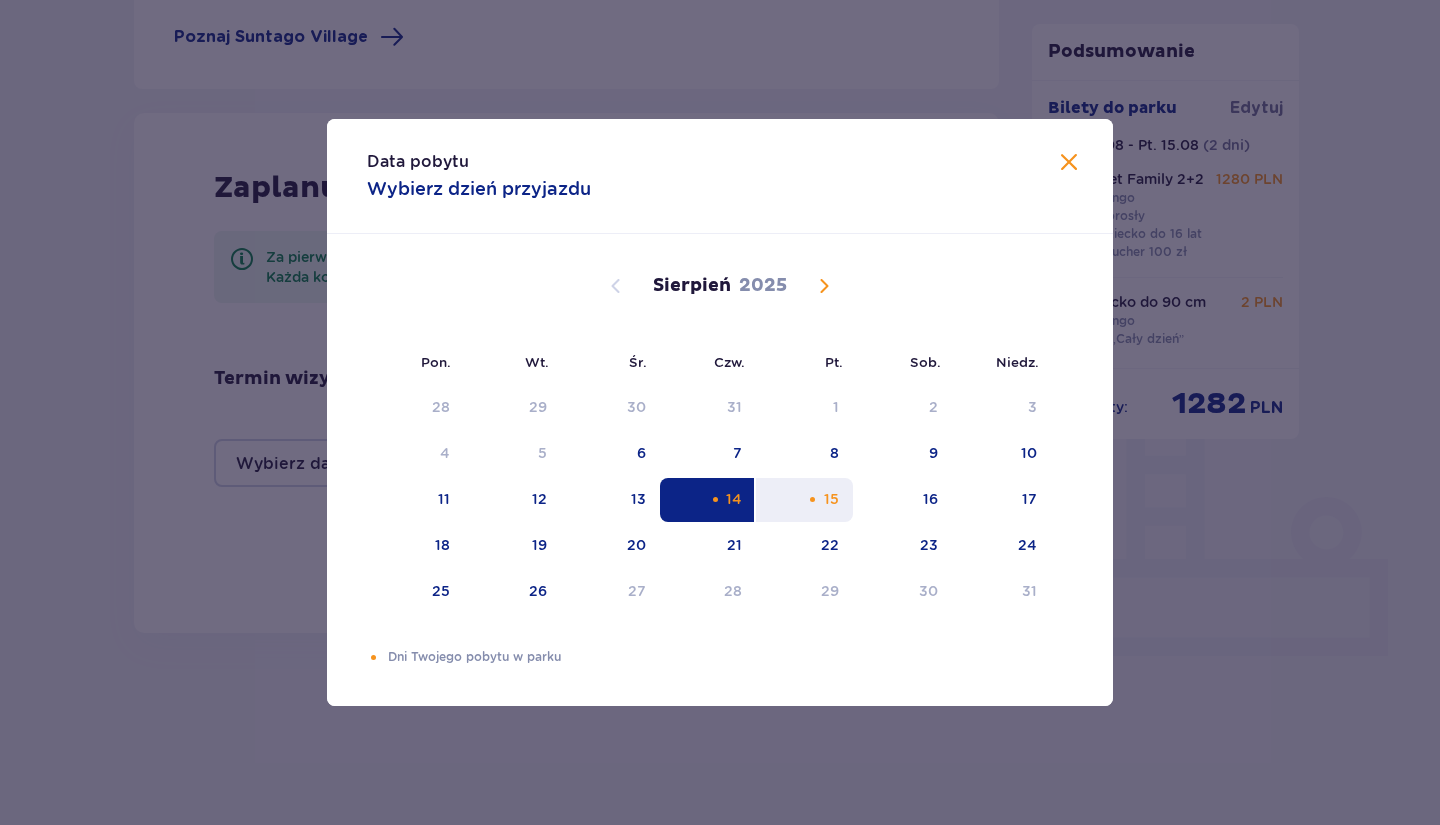 click on "15" at bounding box center [831, 499] 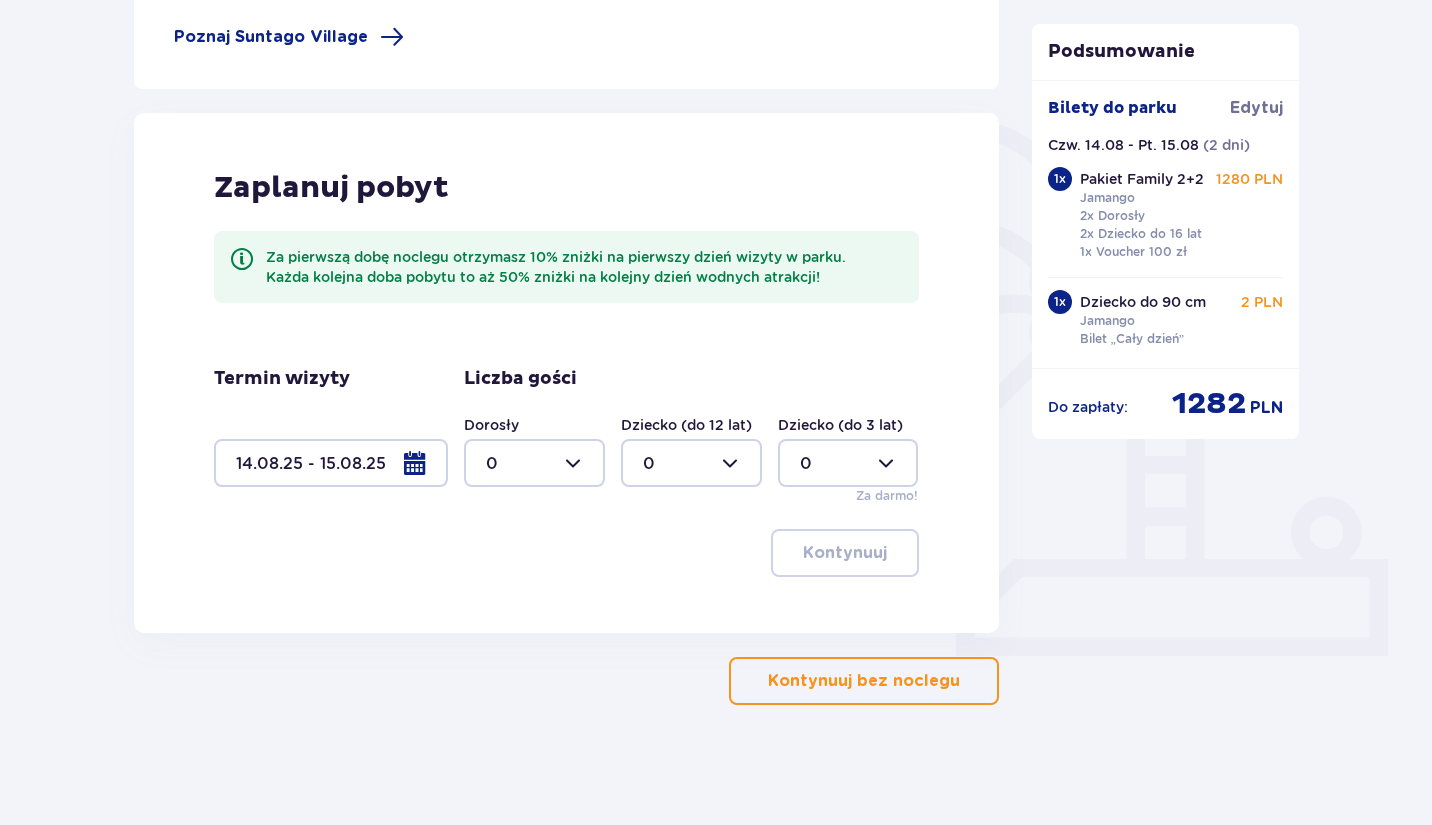 click at bounding box center [534, 463] 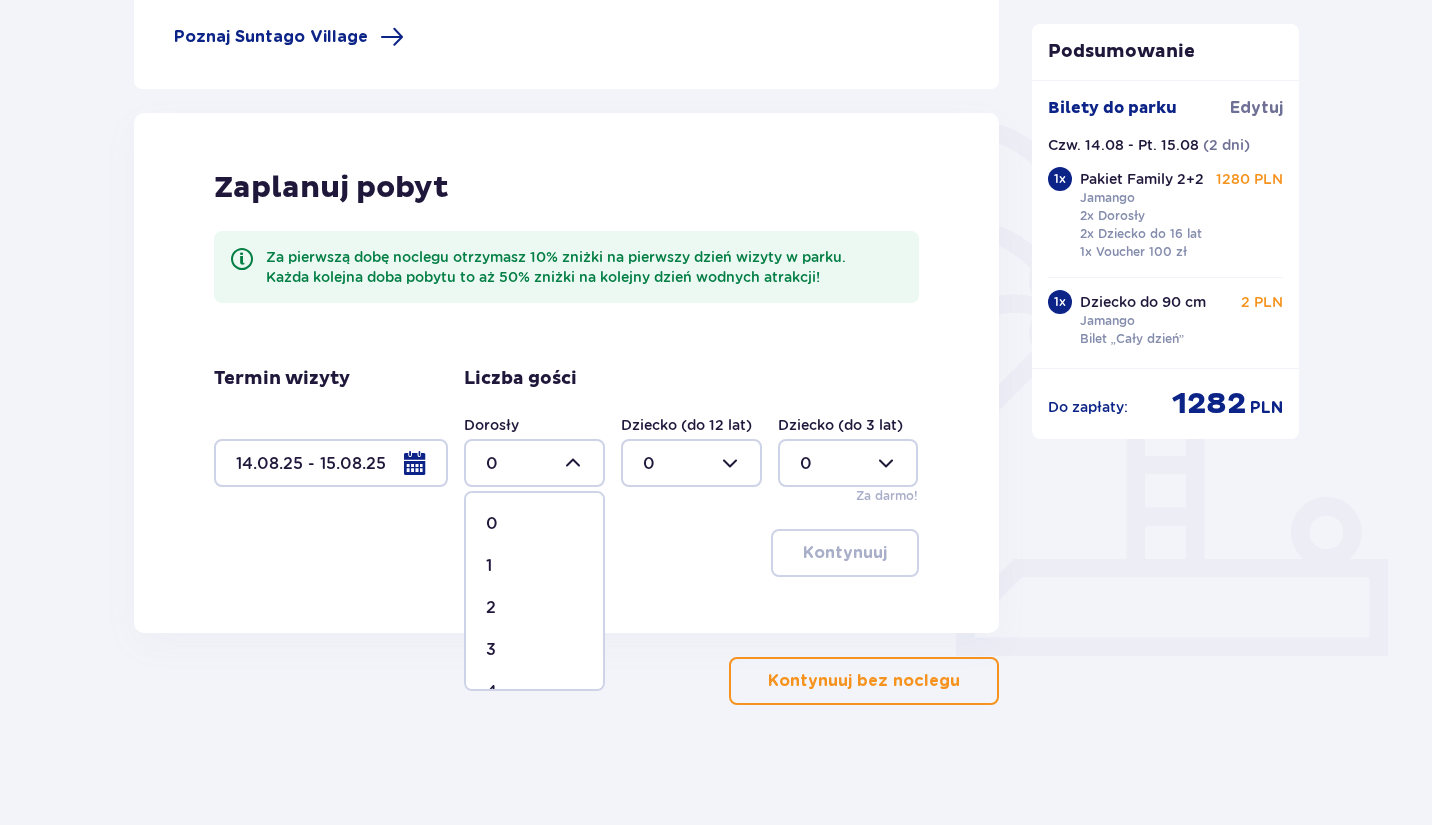 click on "2" at bounding box center (491, 608) 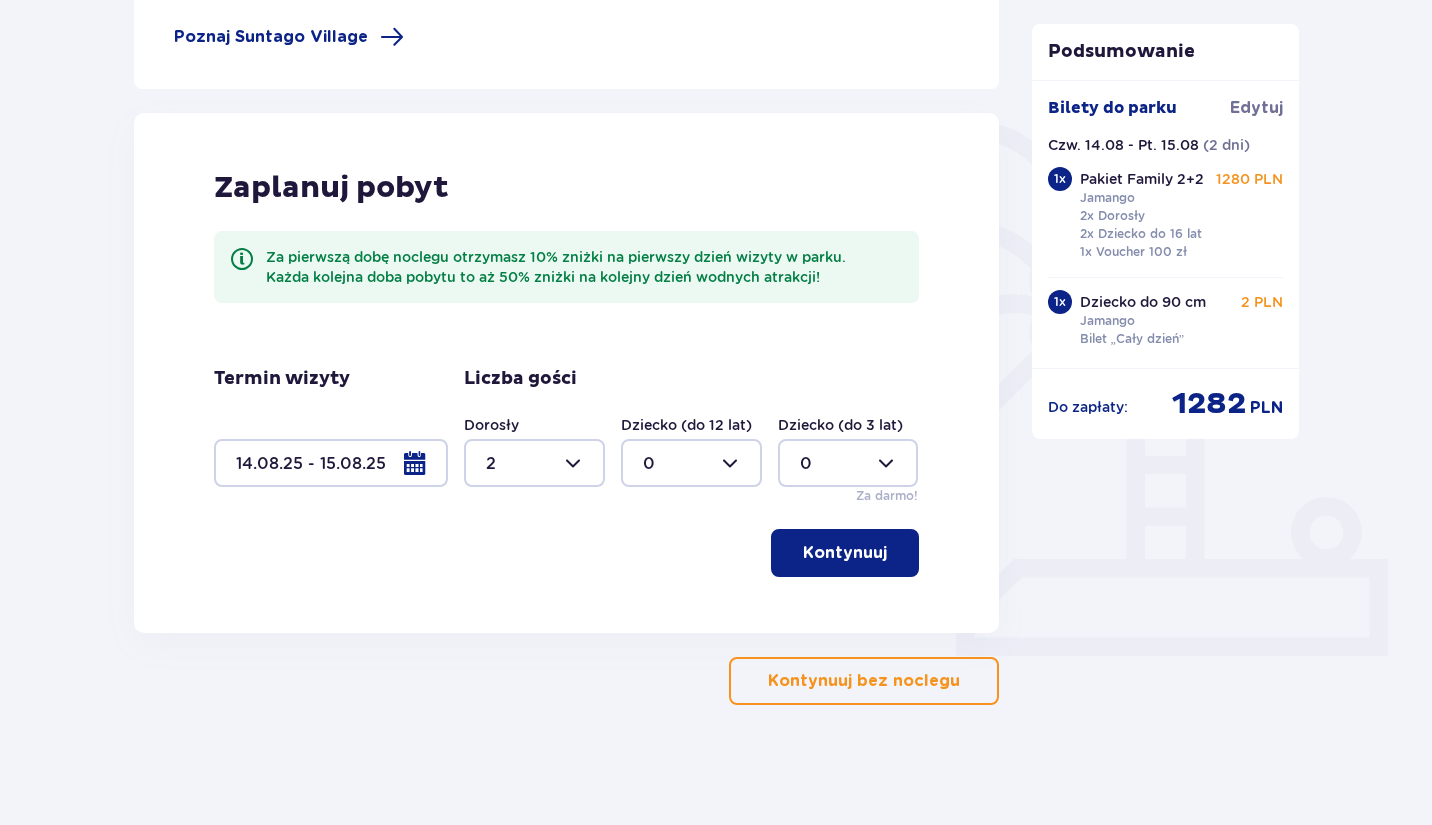 click at bounding box center [691, 463] 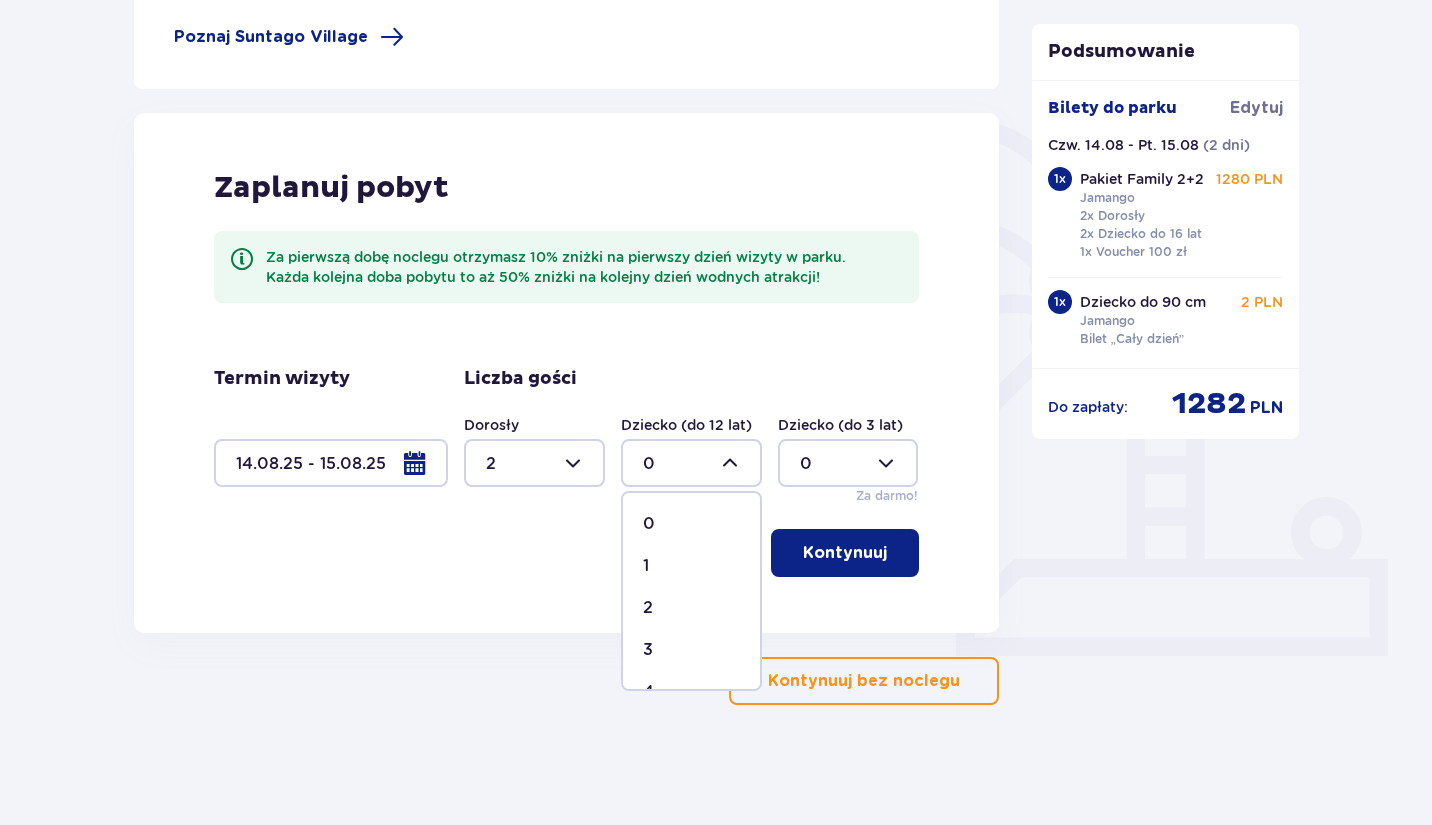 click on "3" at bounding box center (691, 650) 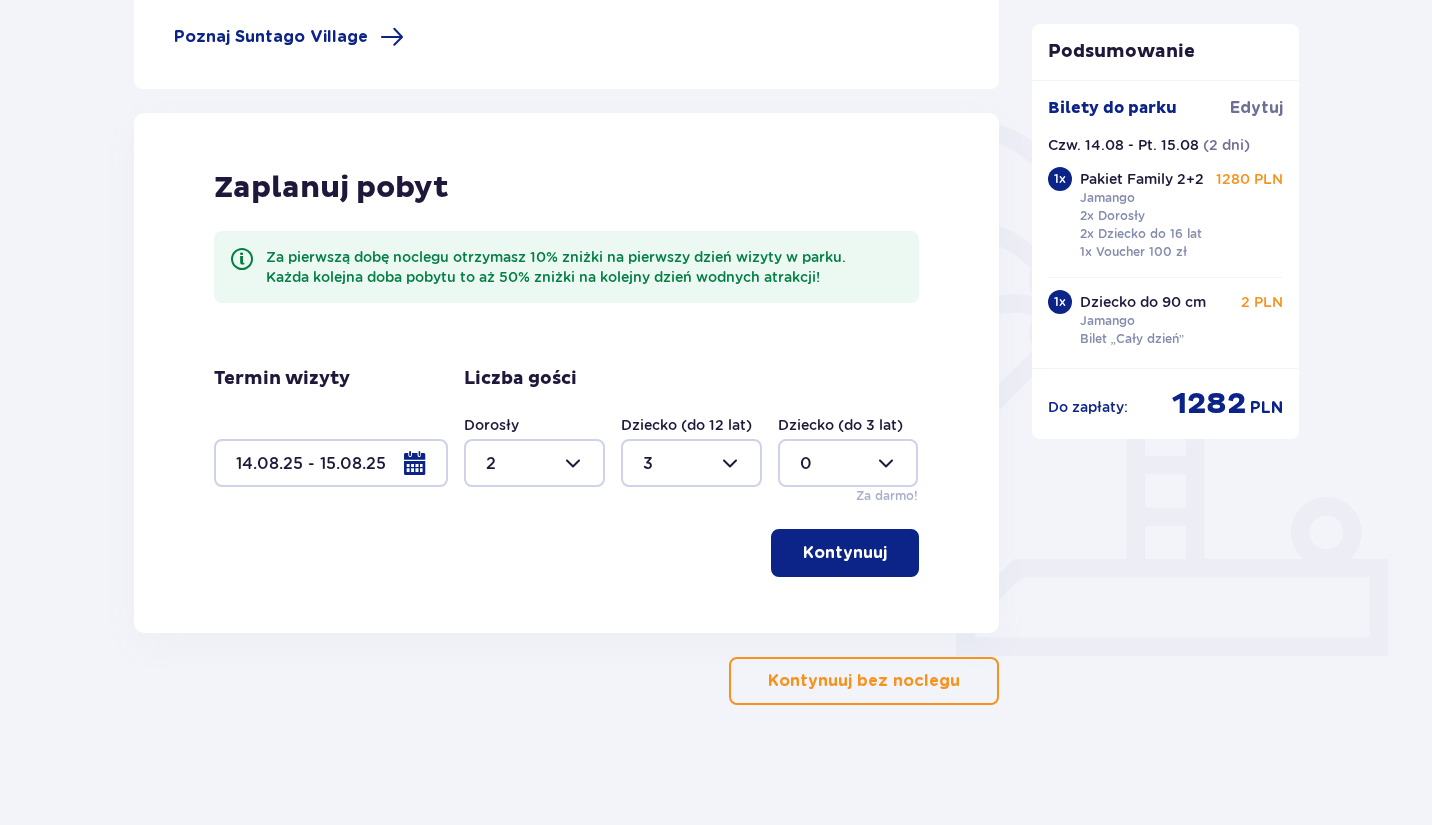 click on "Kontynuuj" at bounding box center (845, 553) 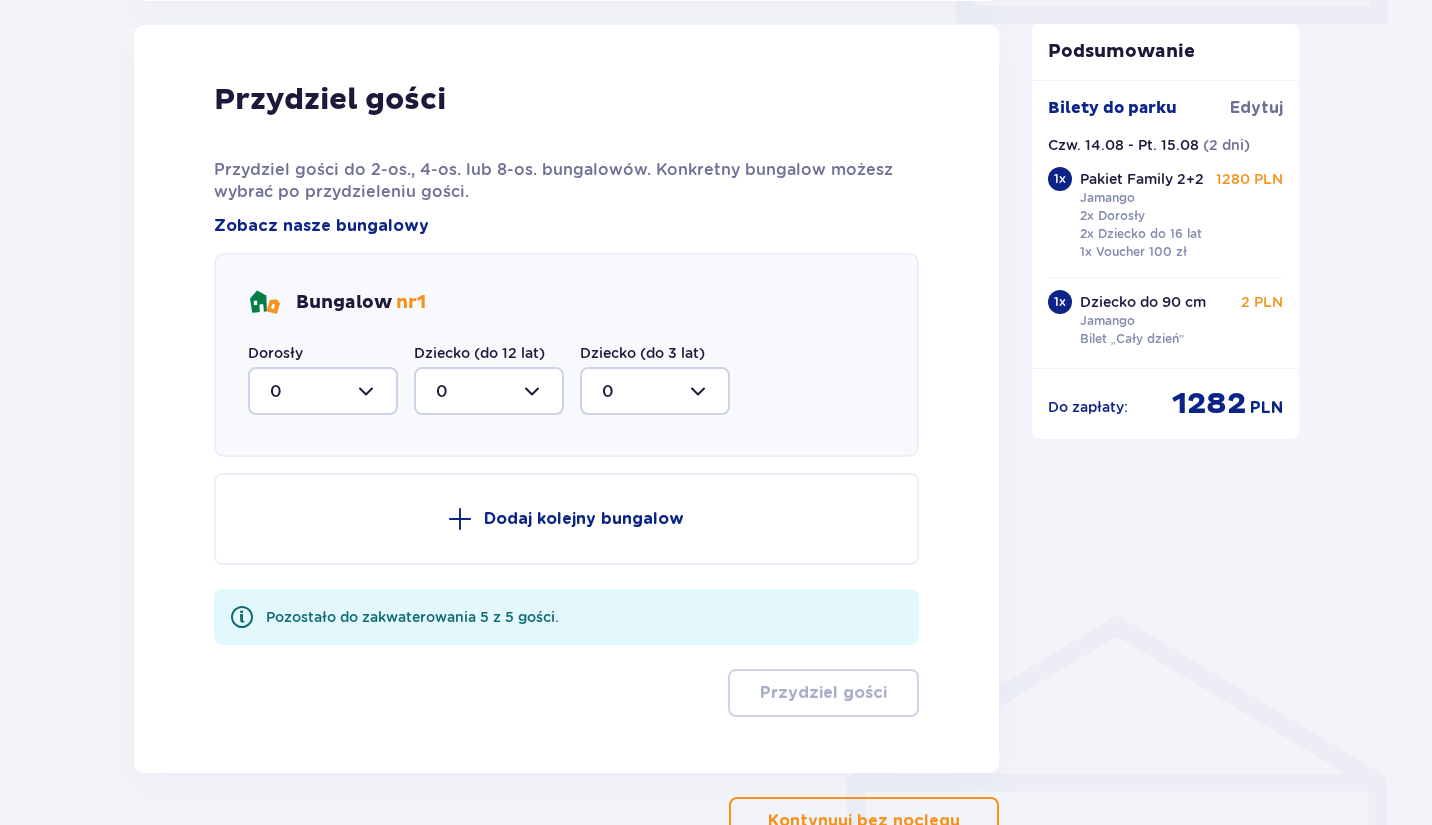scroll, scrollTop: 1010, scrollLeft: 0, axis: vertical 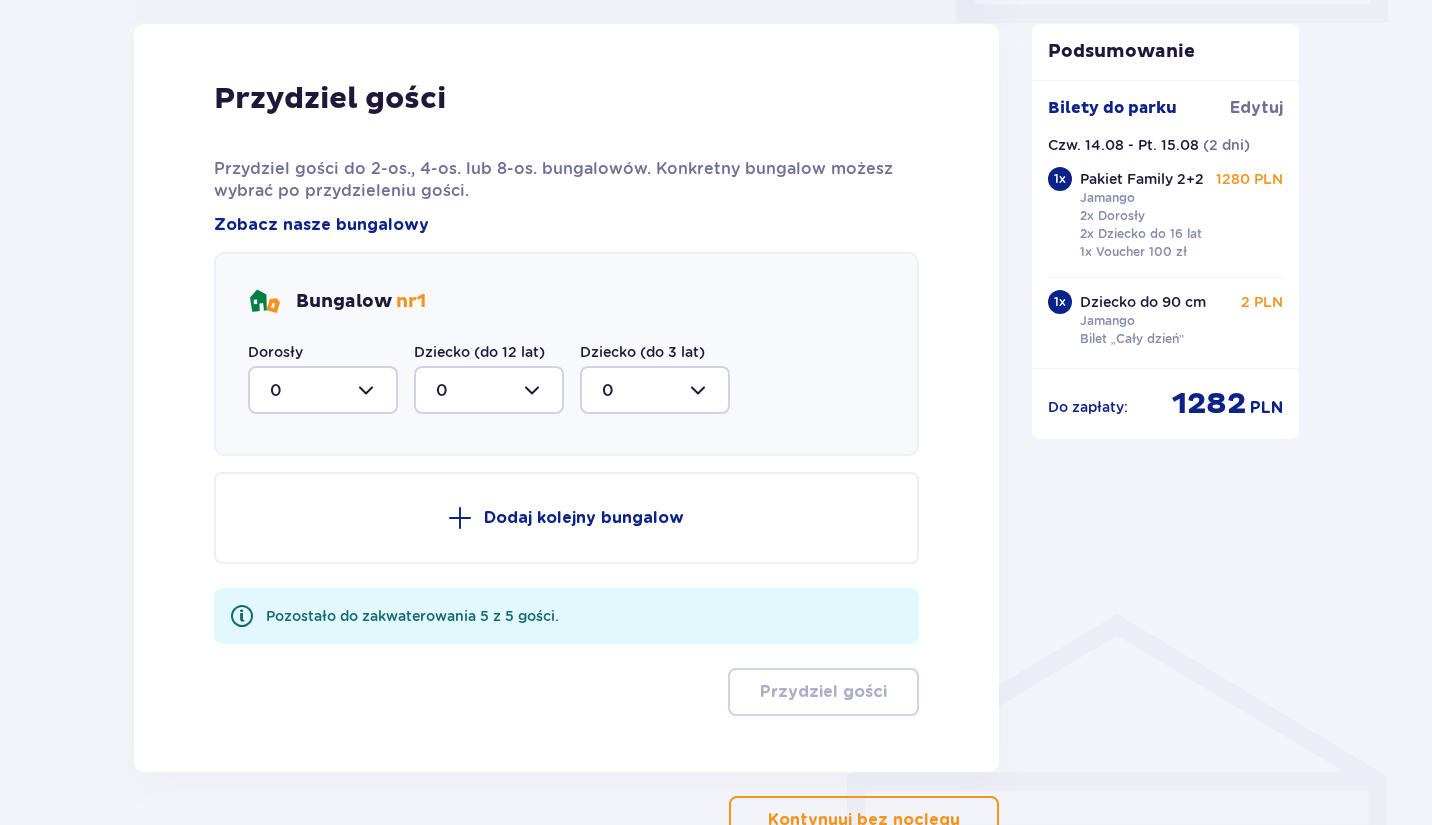 click at bounding box center [323, 390] 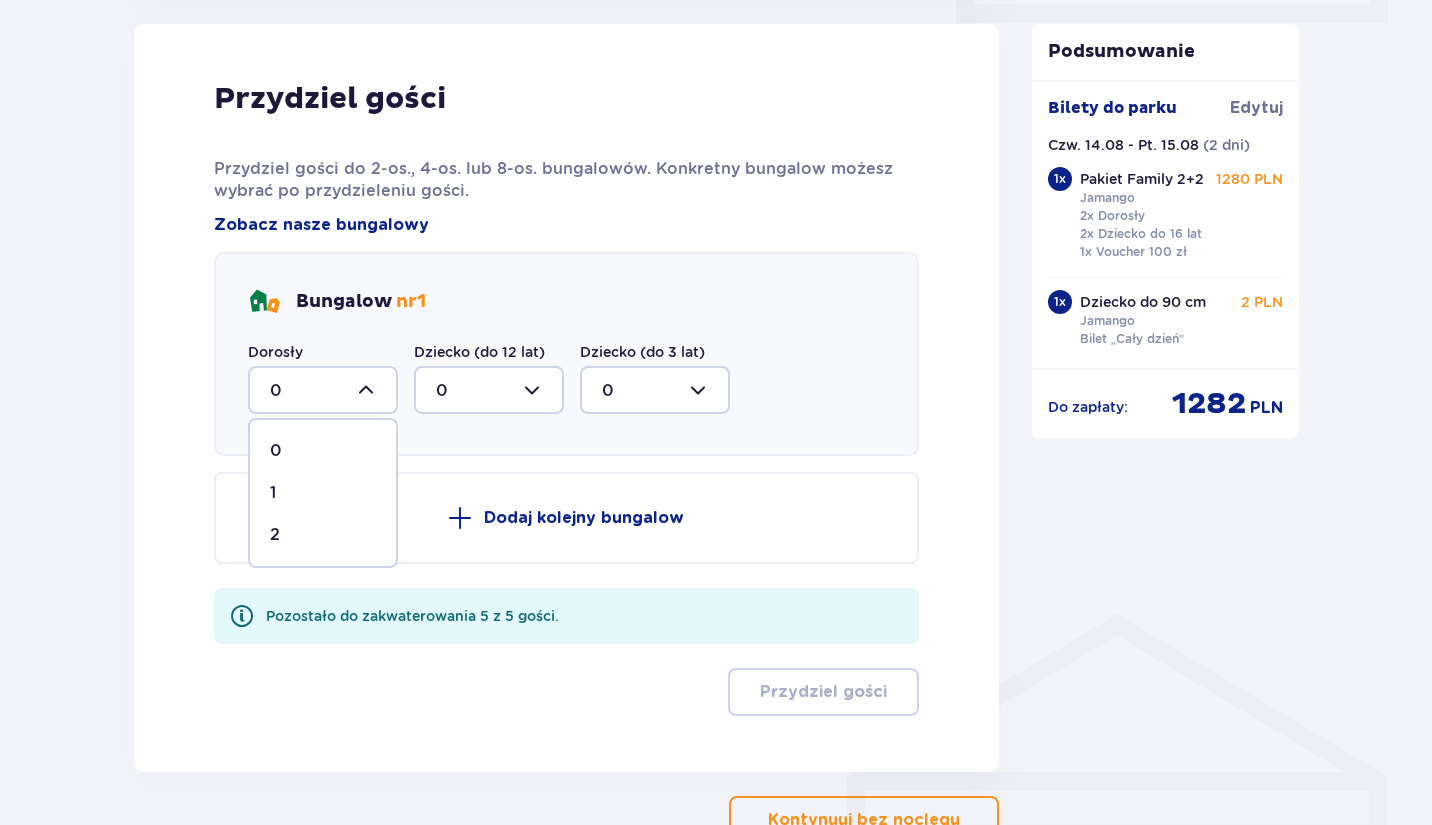 click on "2" at bounding box center (275, 535) 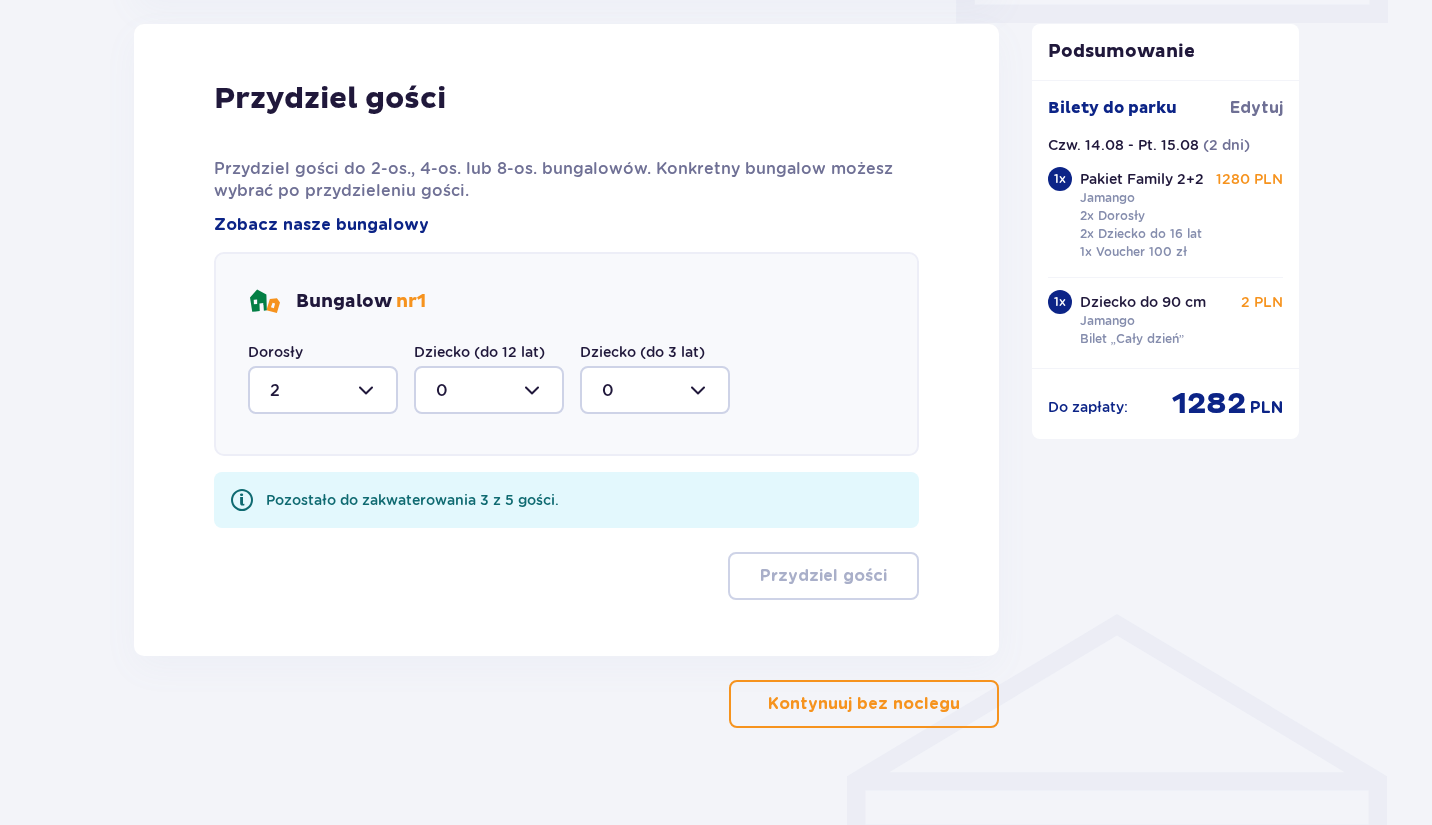 type on "2" 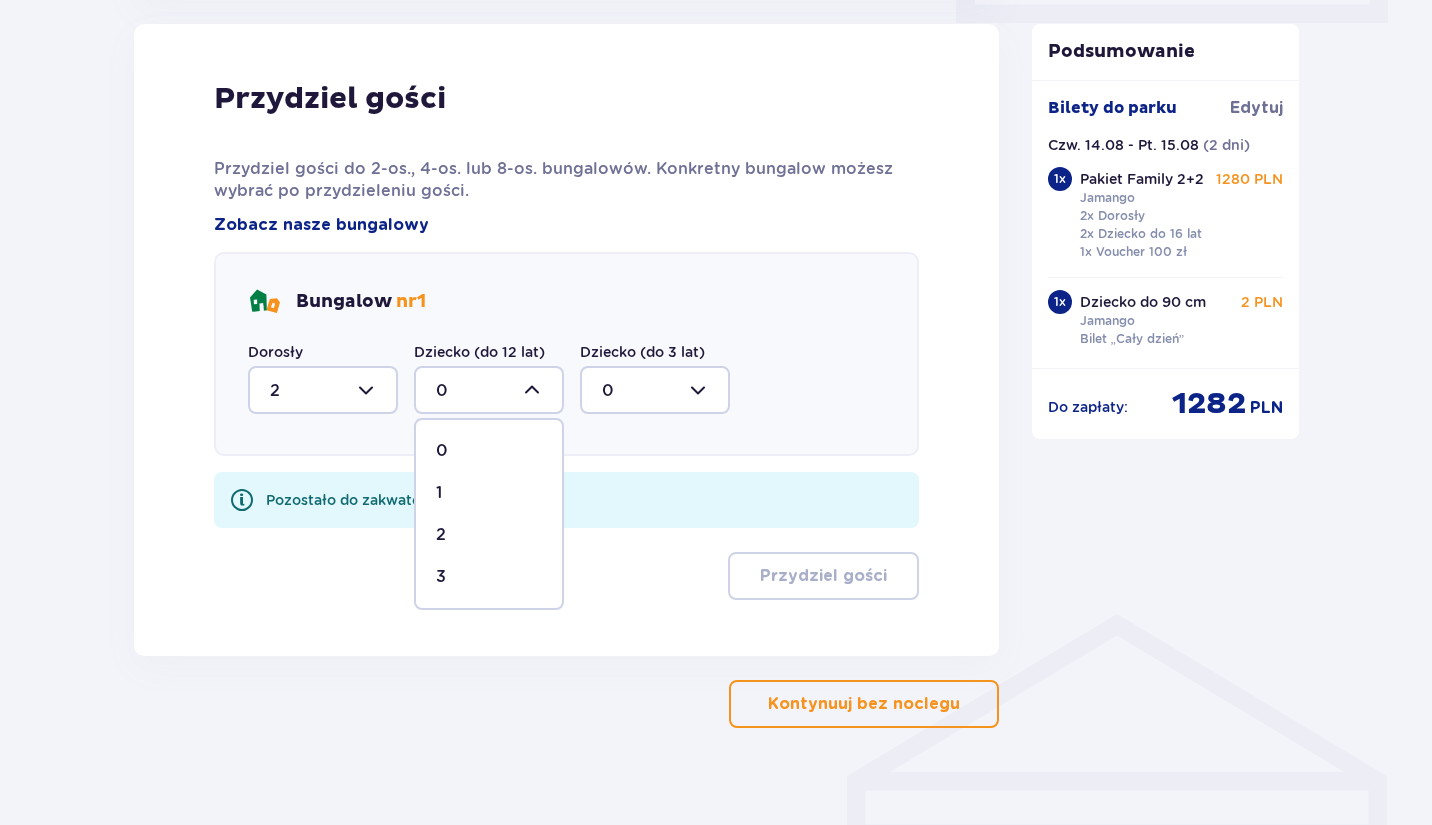 click on "3" at bounding box center [489, 577] 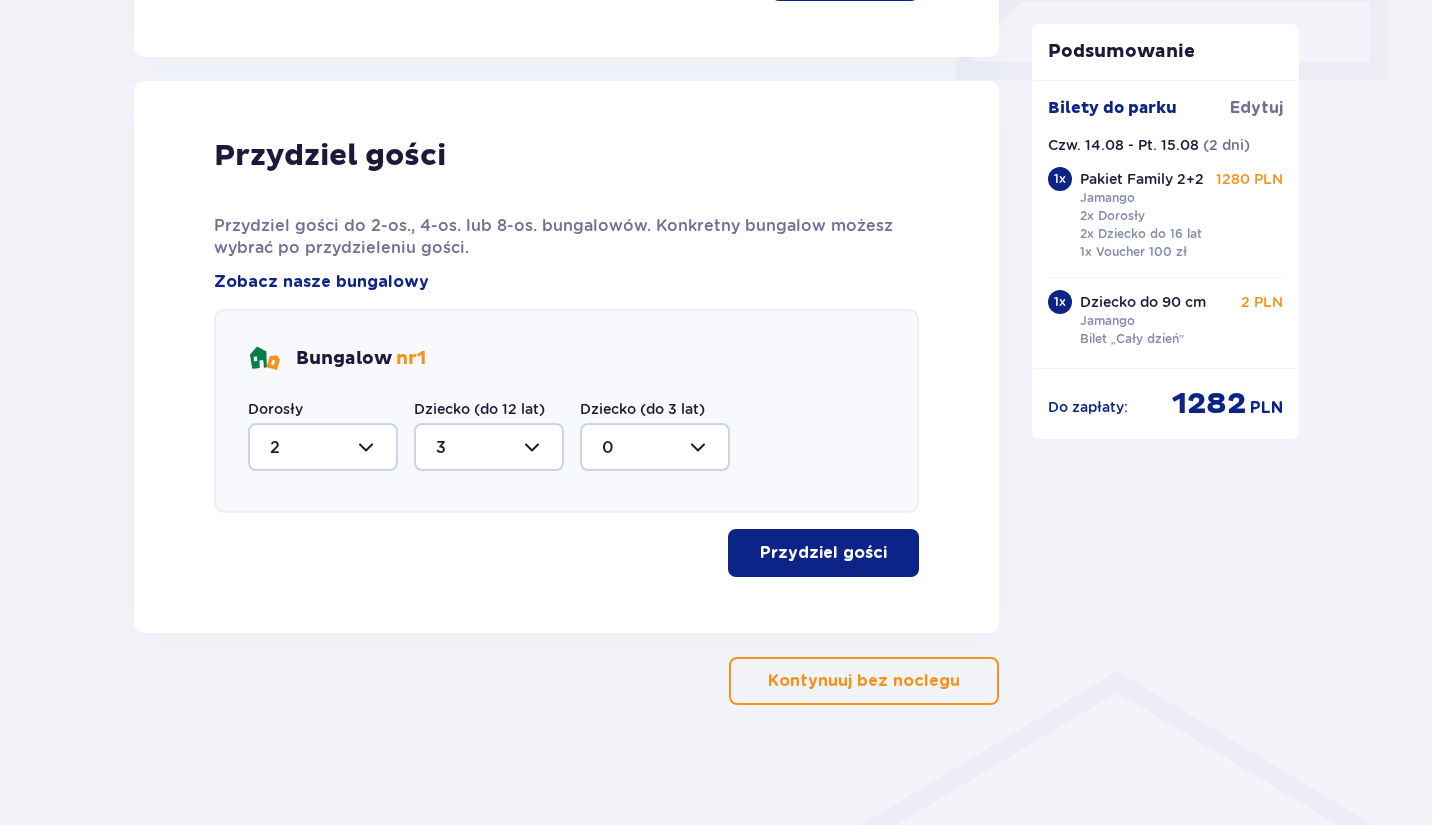 scroll, scrollTop: 953, scrollLeft: 0, axis: vertical 